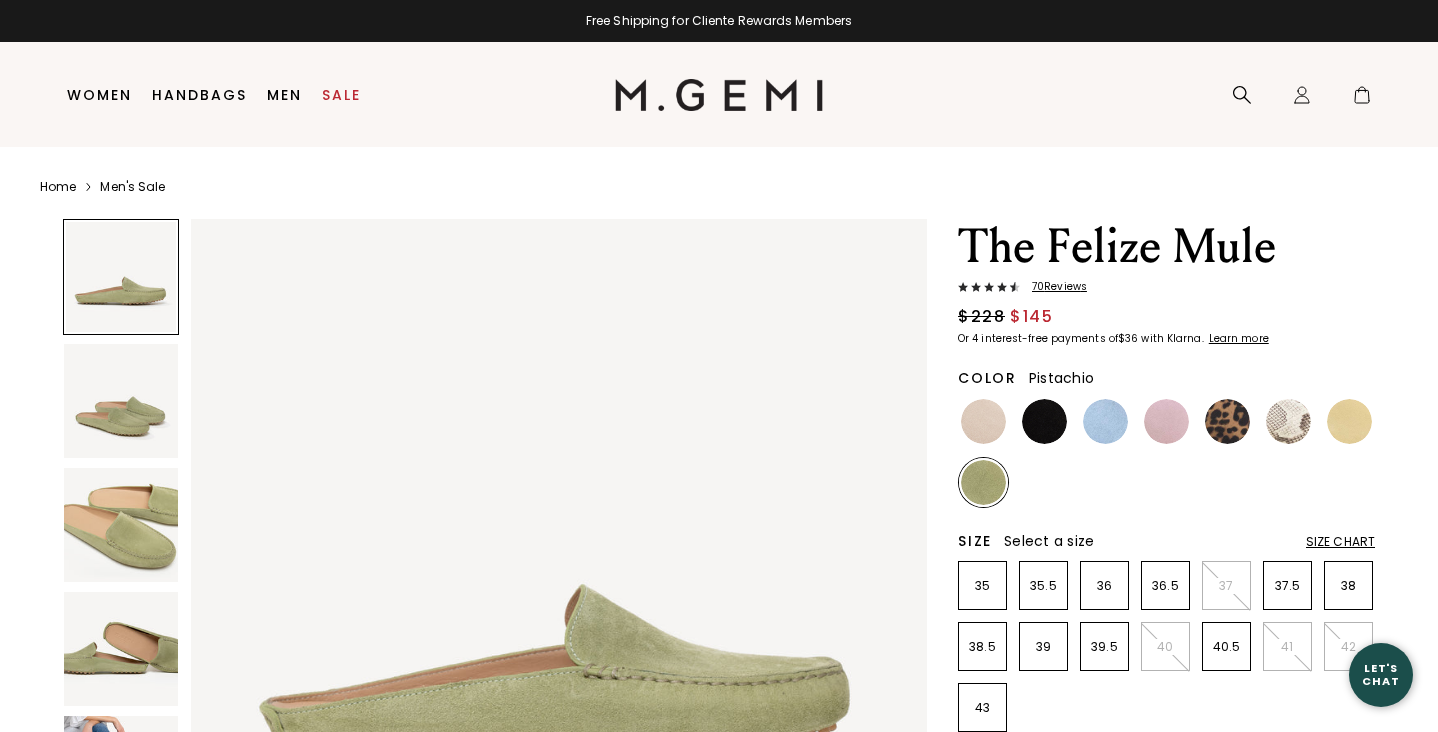 scroll, scrollTop: 0, scrollLeft: 0, axis: both 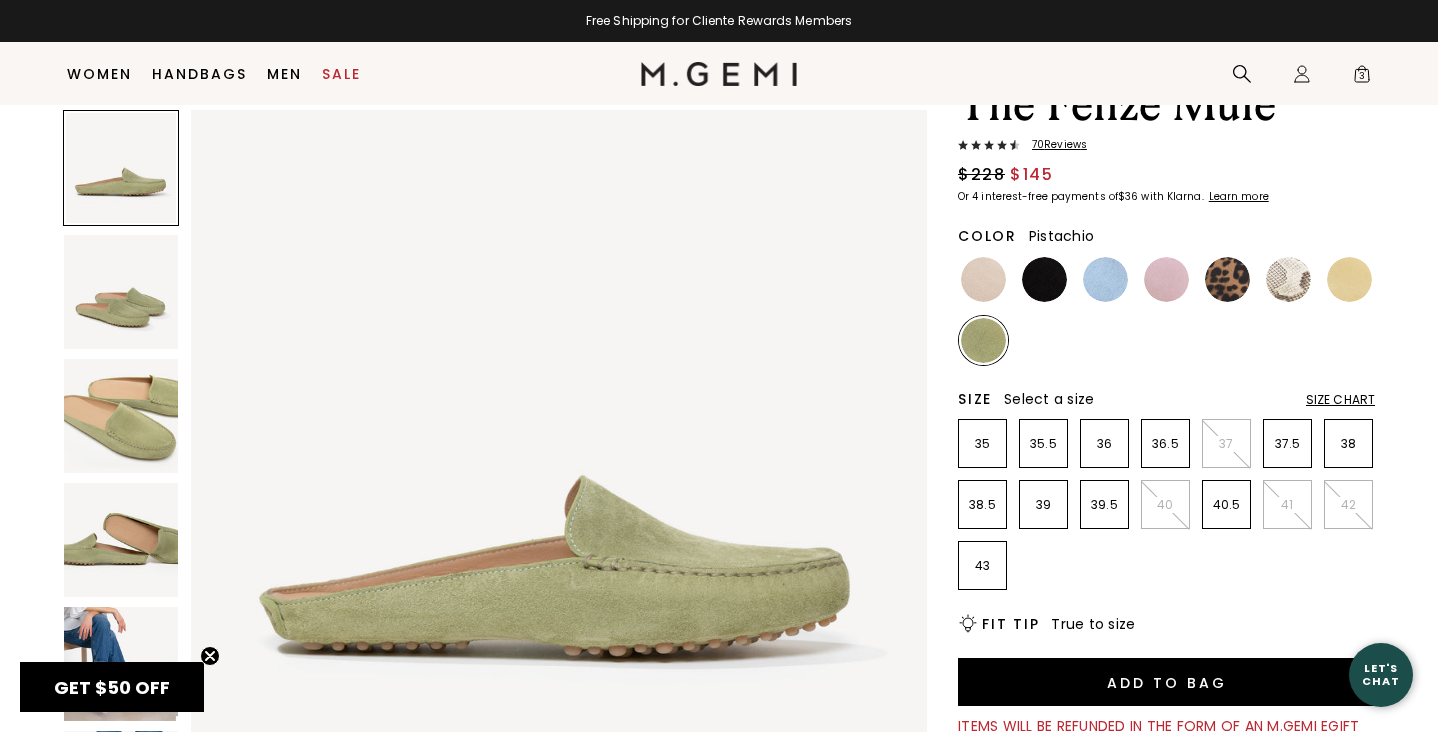 click on "70  Review s" at bounding box center [1053, 145] 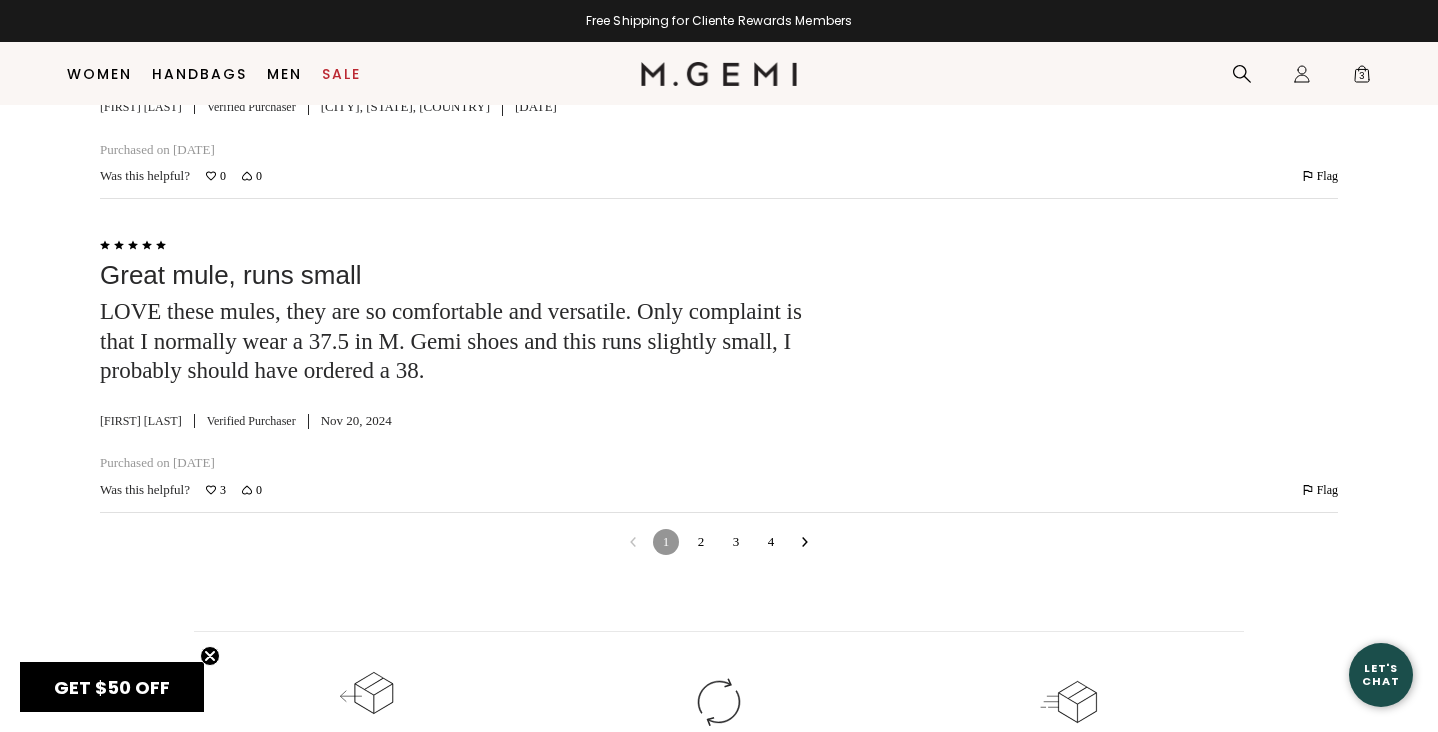 scroll, scrollTop: 5985, scrollLeft: 0, axis: vertical 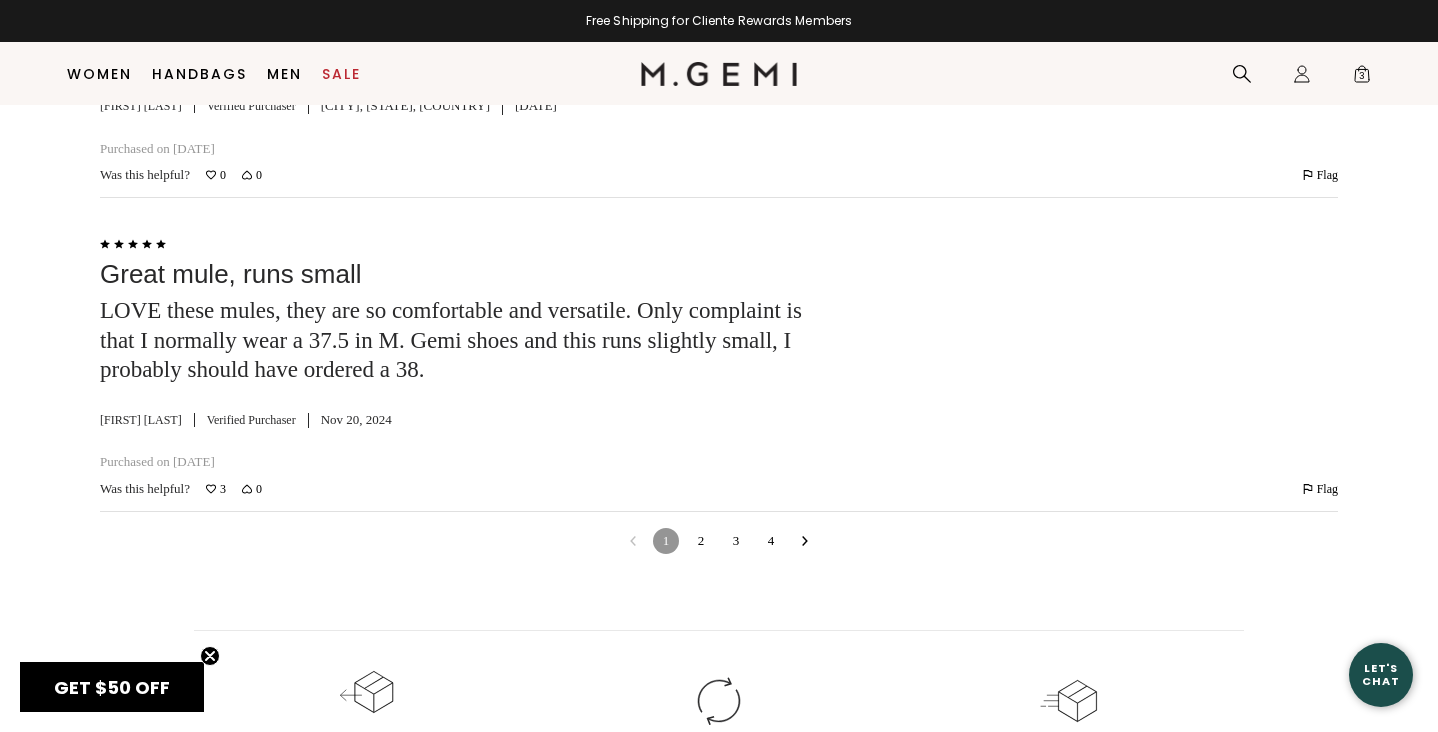 click on "2" at bounding box center (701, 541) 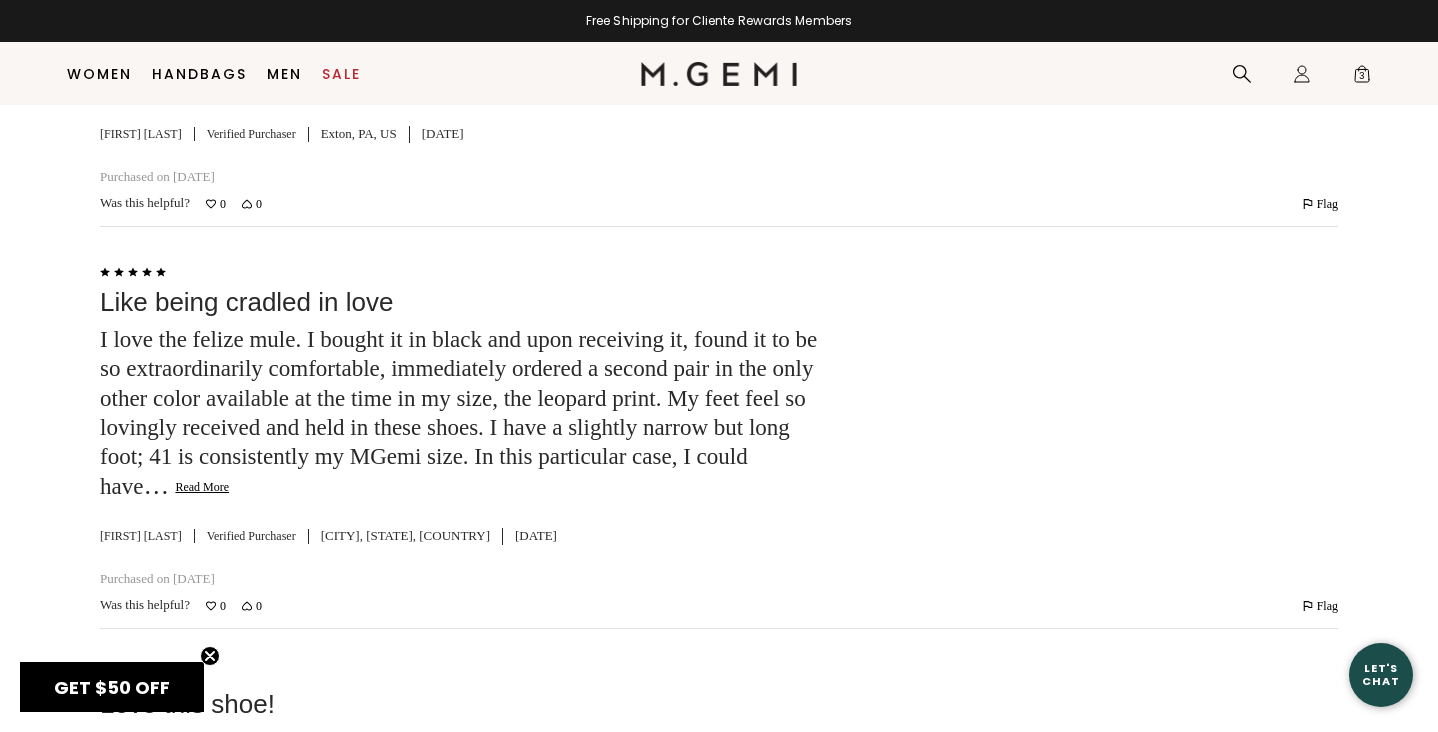 scroll, scrollTop: 3678, scrollLeft: 0, axis: vertical 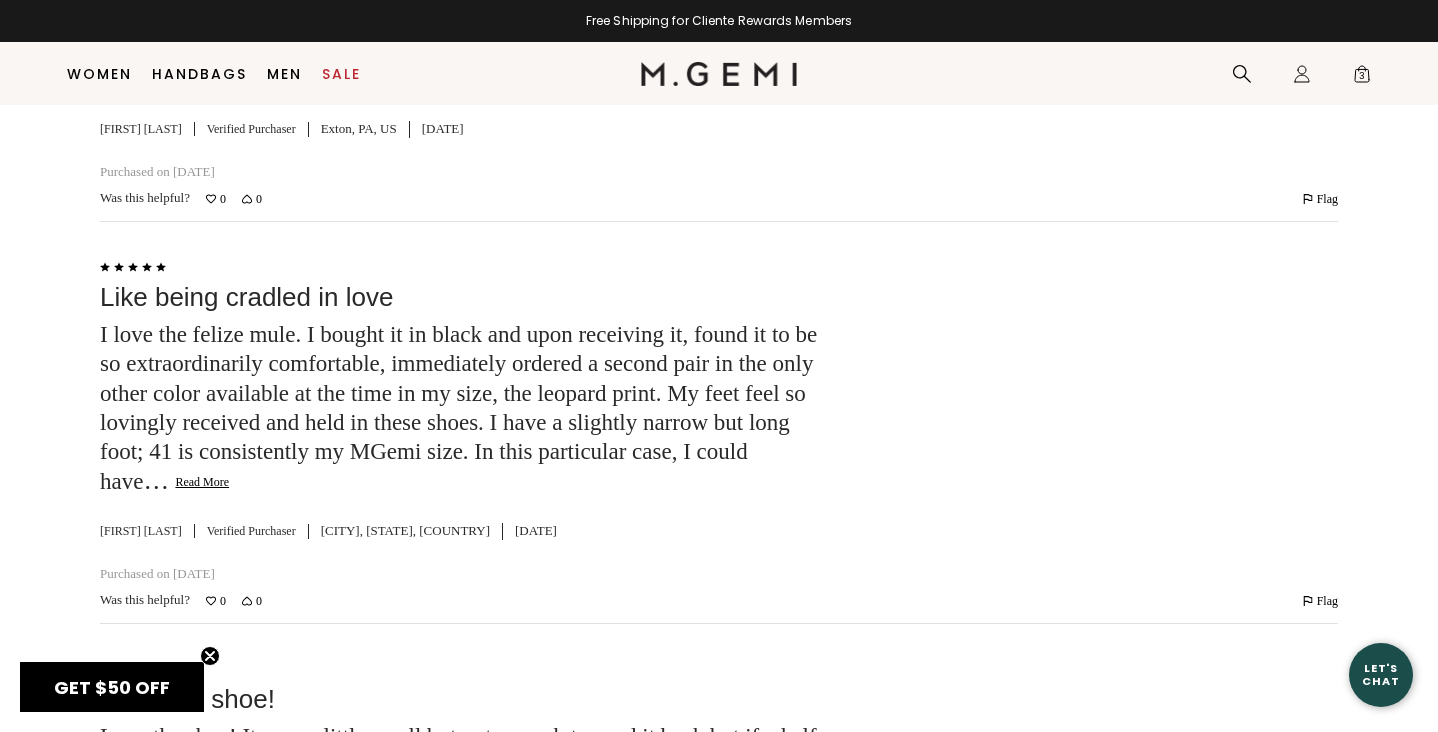 click on "Read More" 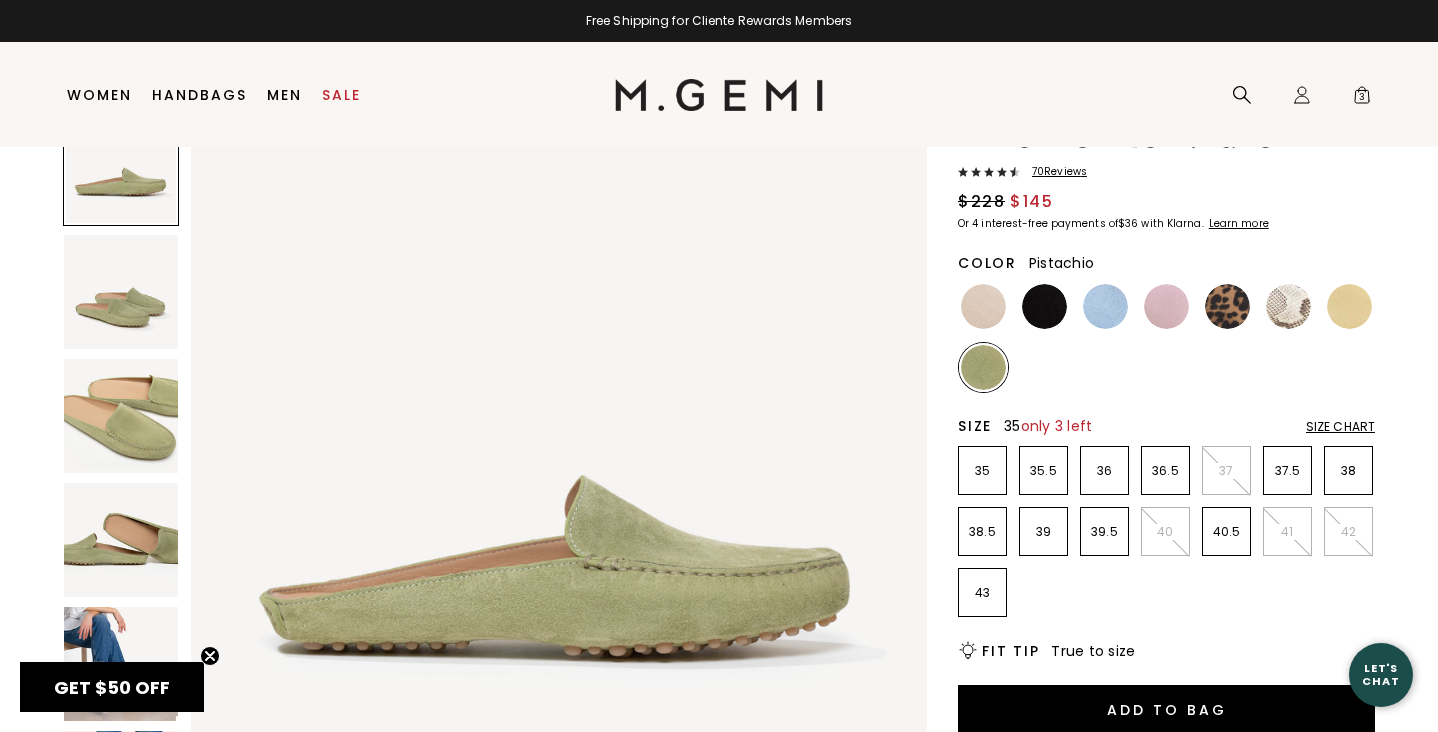 scroll, scrollTop: 0, scrollLeft: 0, axis: both 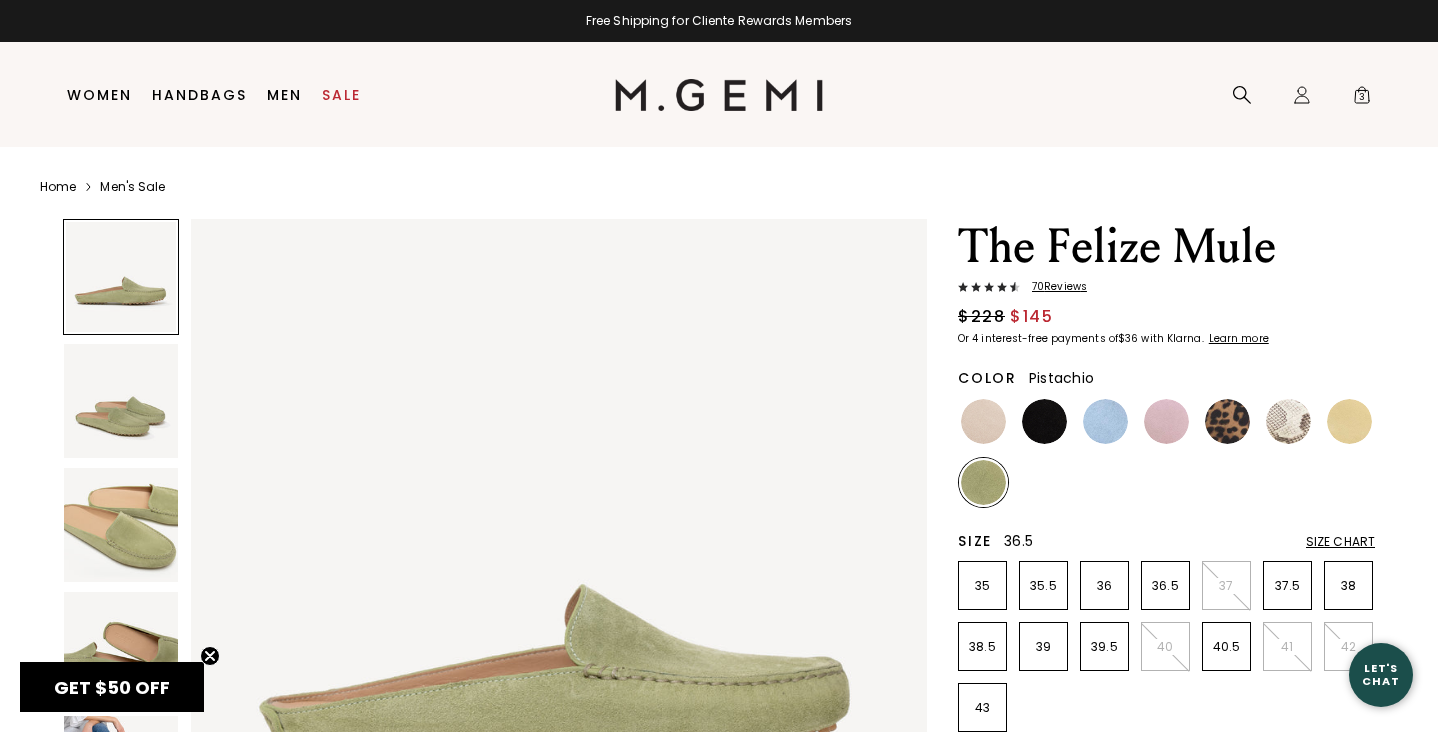 click on "36.5" at bounding box center [1165, 586] 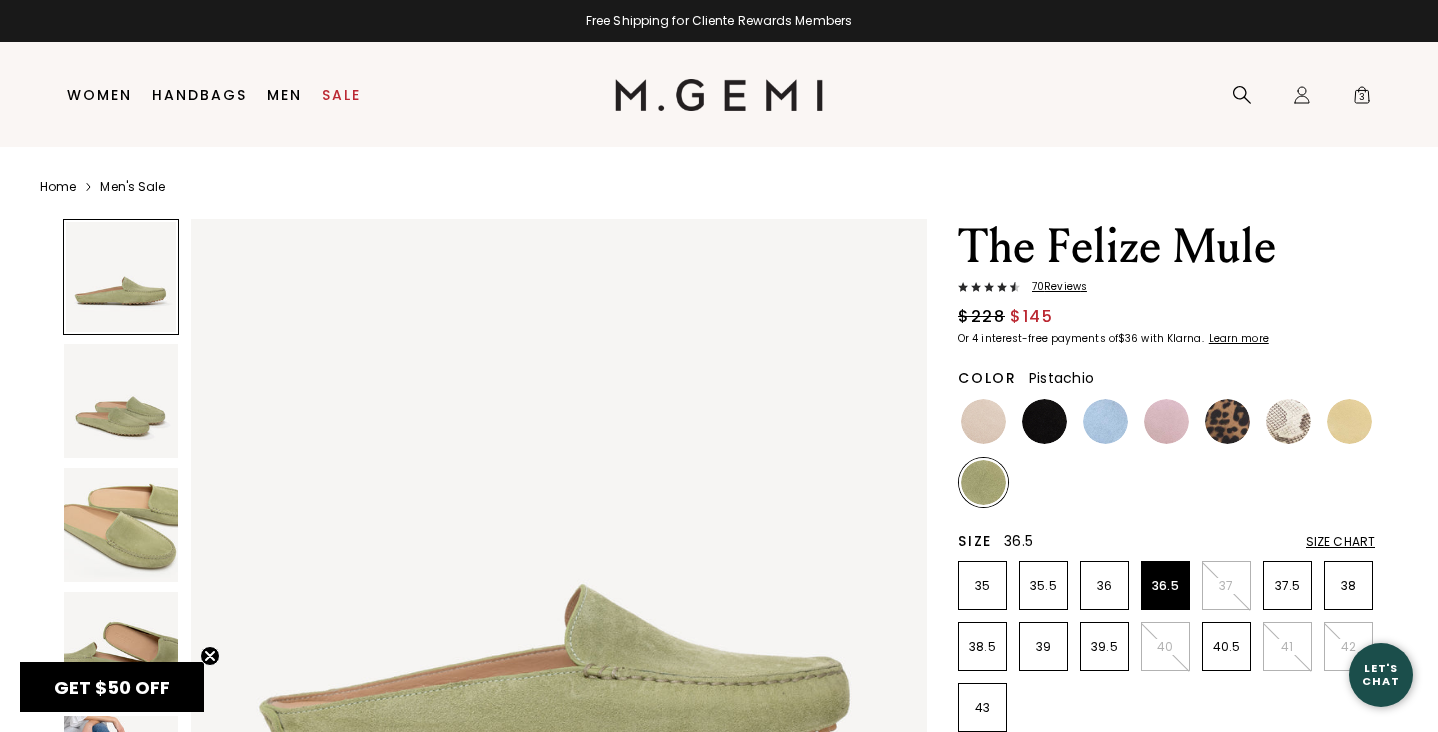 scroll, scrollTop: 0, scrollLeft: 0, axis: both 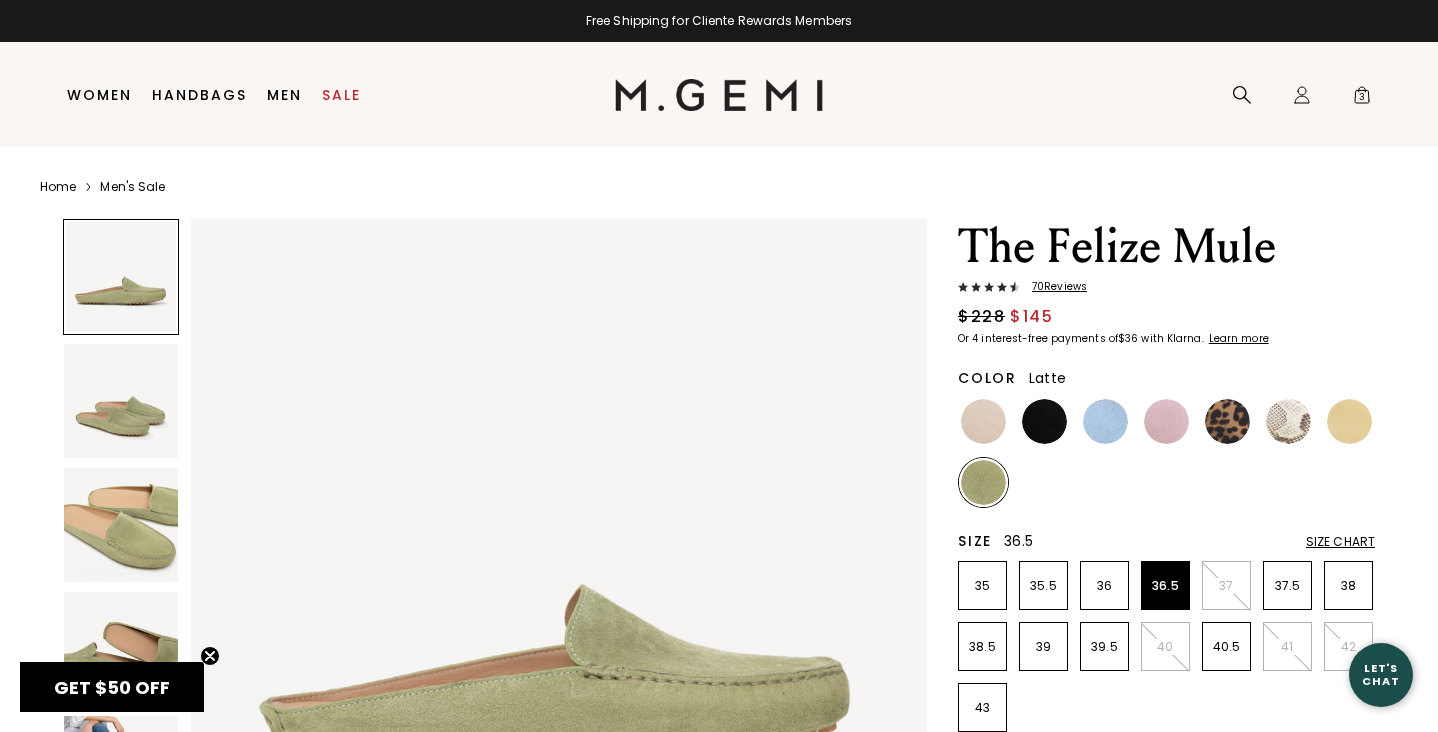 click at bounding box center [983, 421] 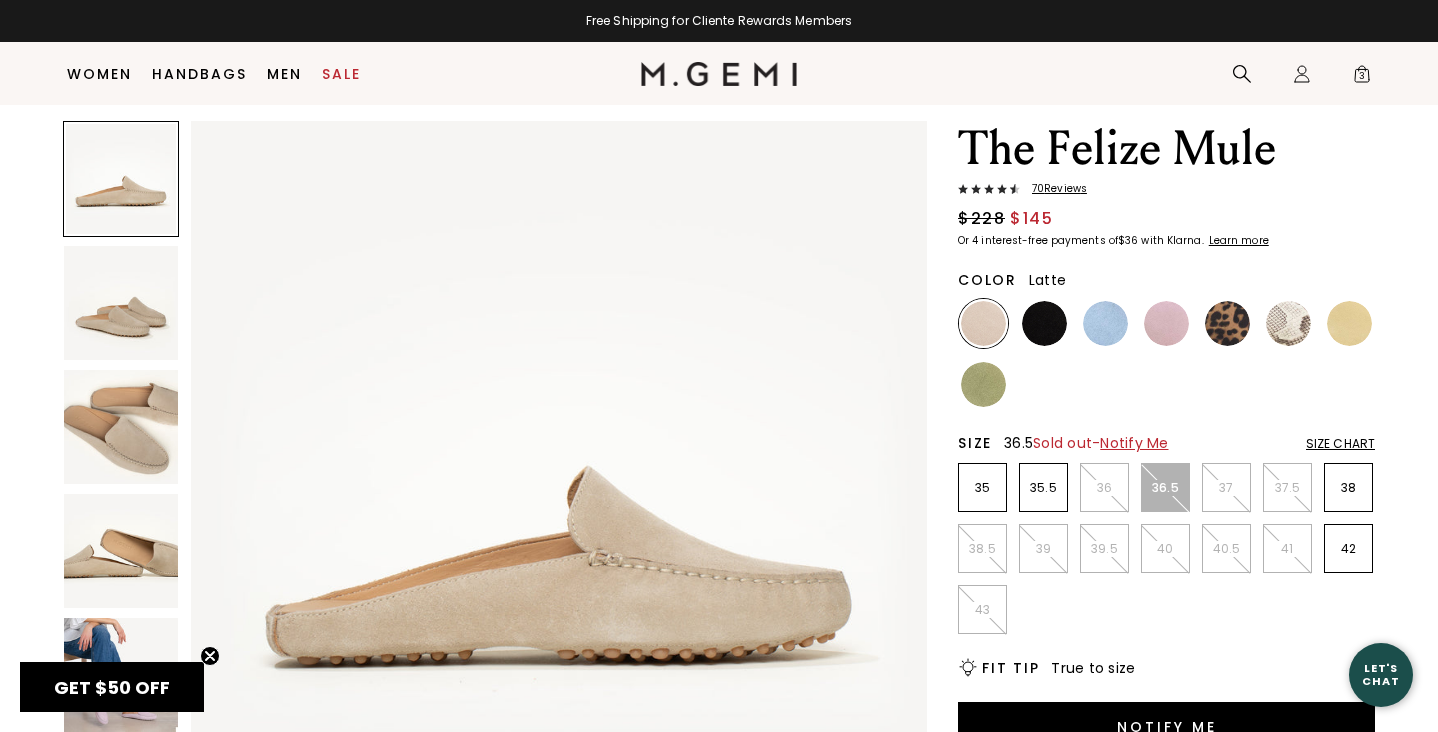 scroll, scrollTop: 45, scrollLeft: 0, axis: vertical 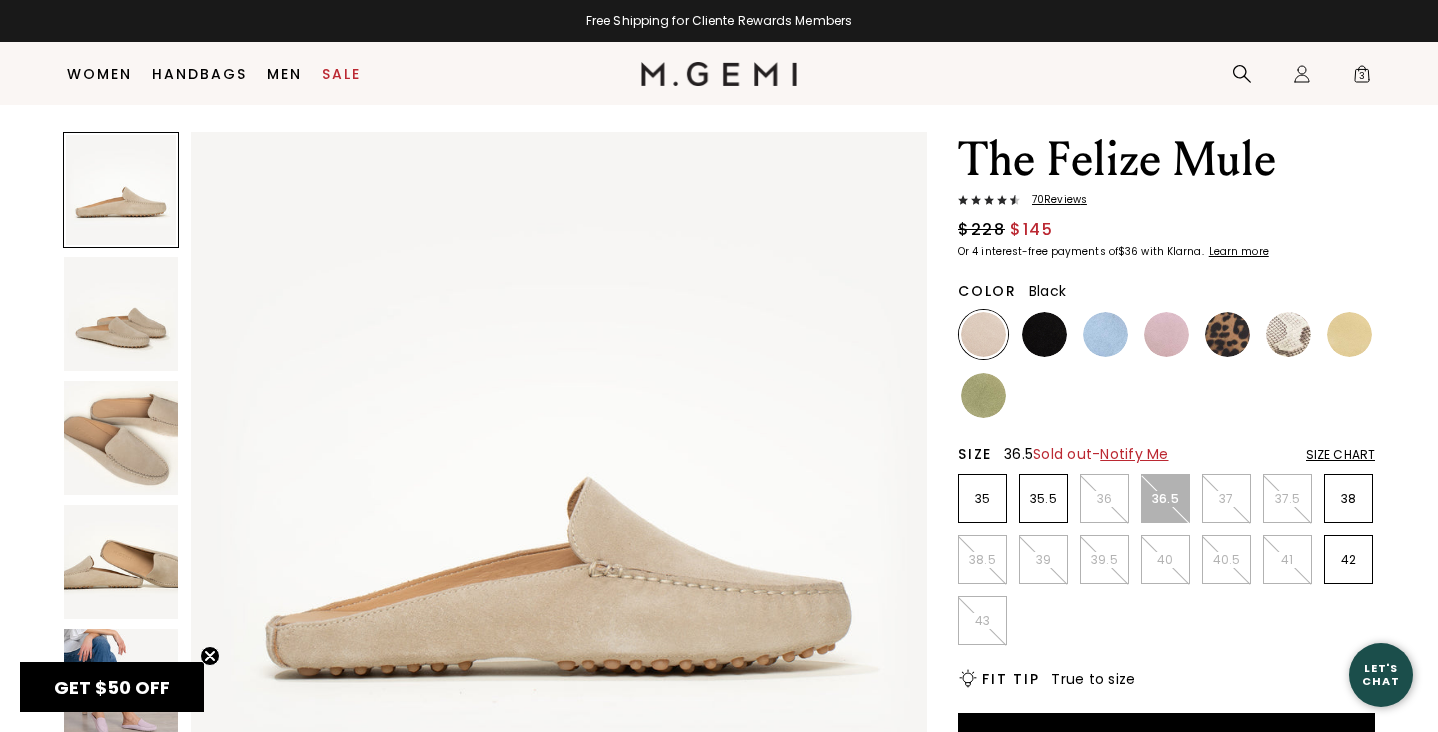 click at bounding box center [1044, 334] 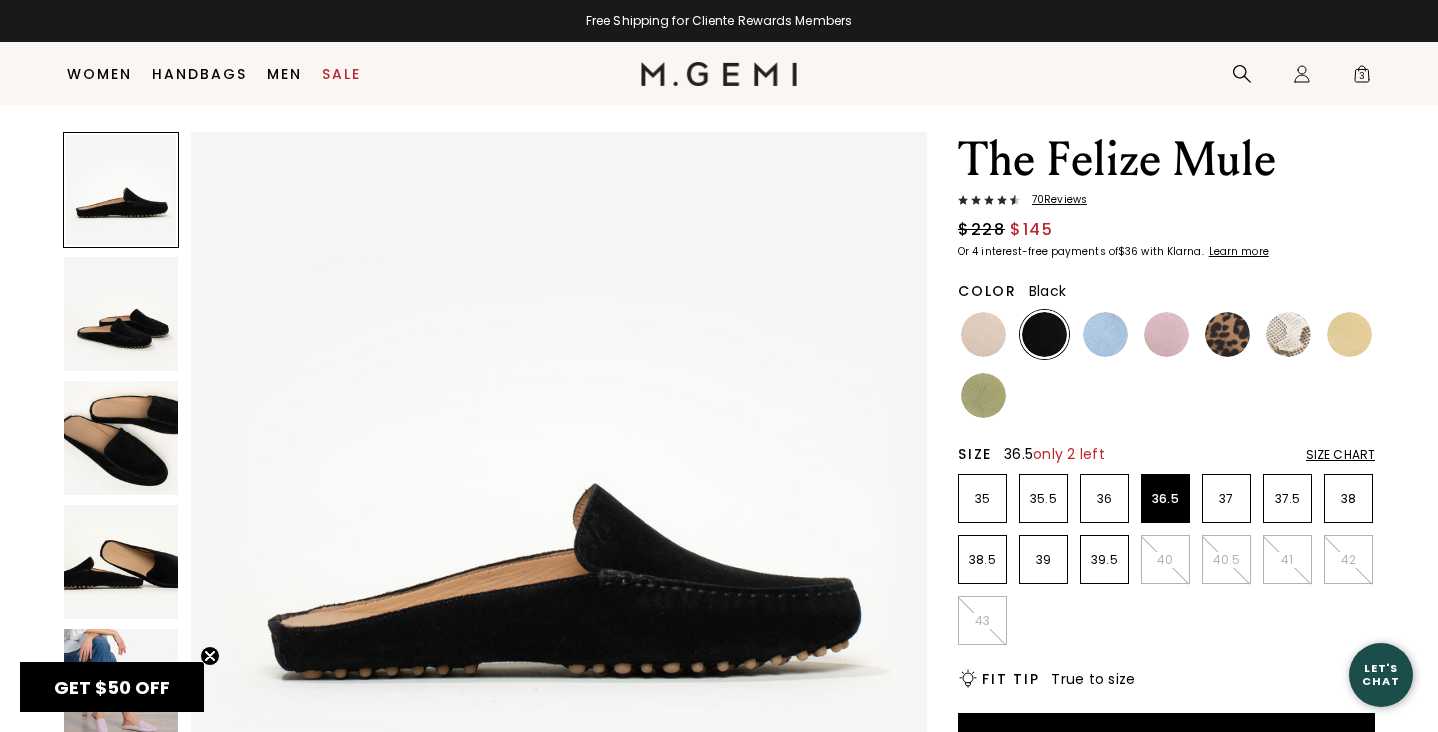 scroll, scrollTop: 0, scrollLeft: 0, axis: both 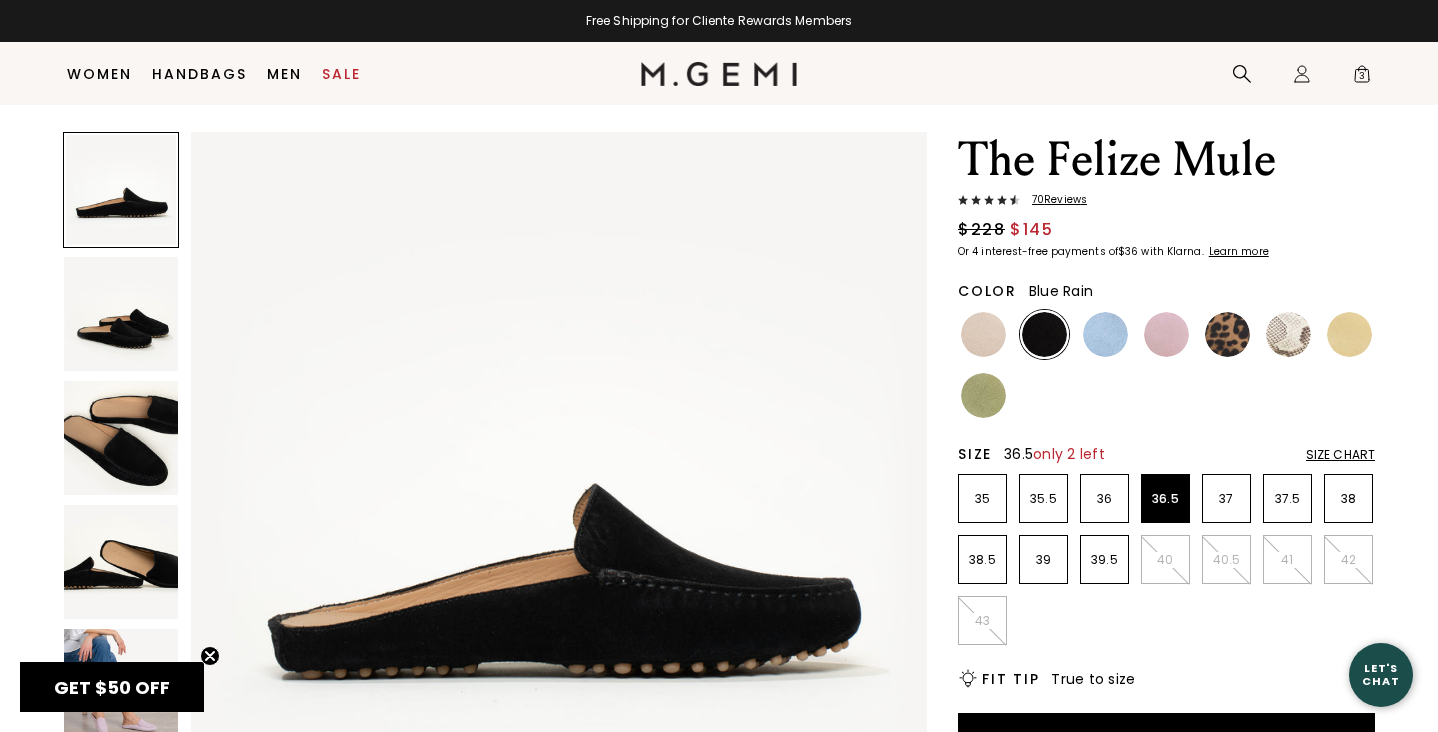 click at bounding box center (1105, 334) 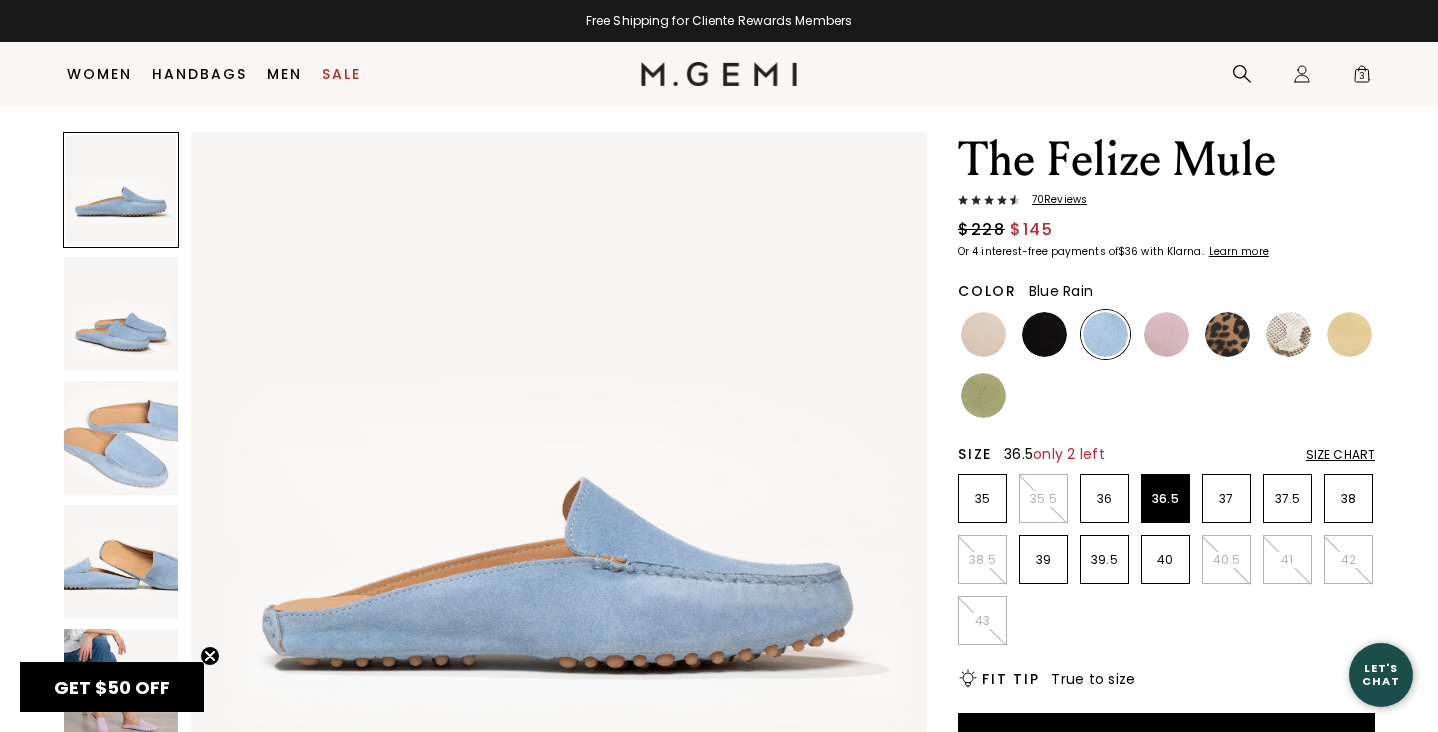 scroll, scrollTop: 0, scrollLeft: 0, axis: both 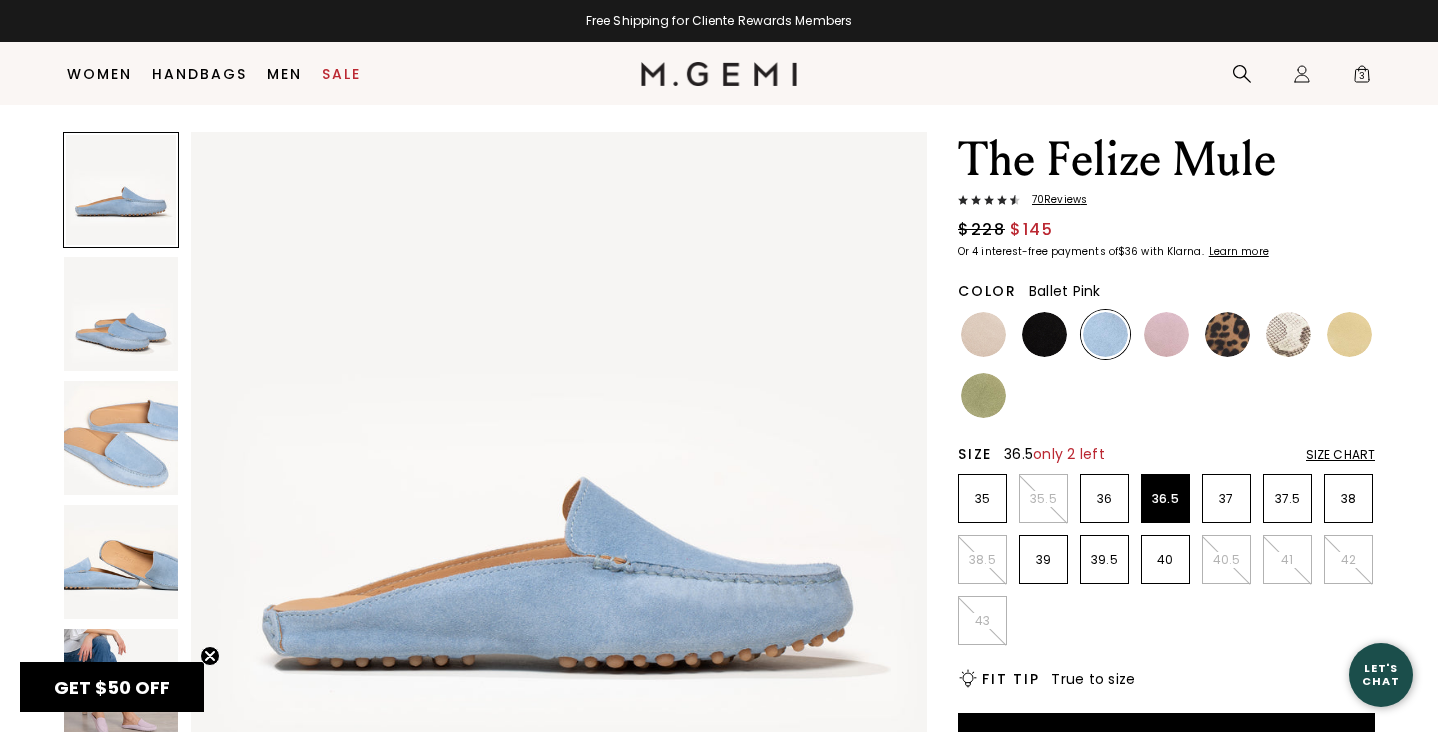 click at bounding box center (1166, 334) 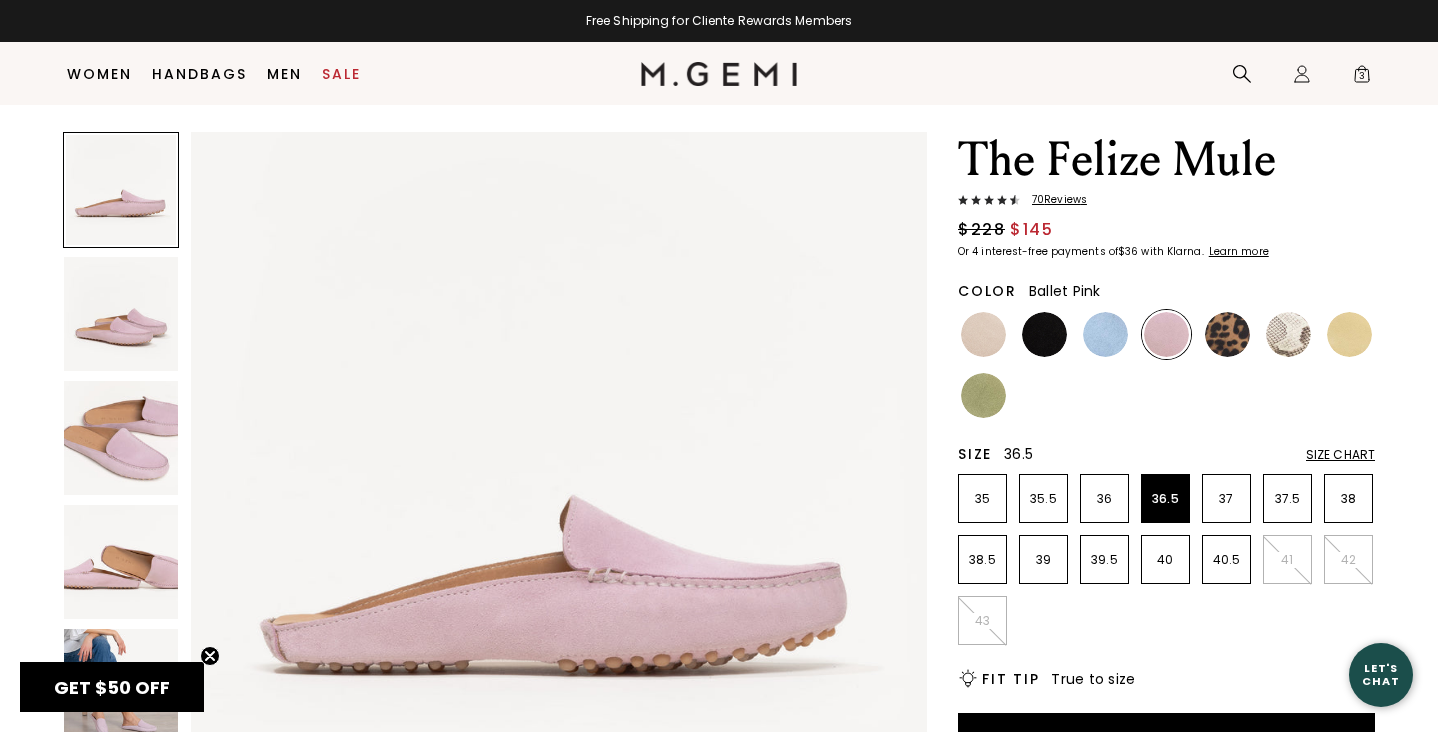 scroll, scrollTop: 0, scrollLeft: 0, axis: both 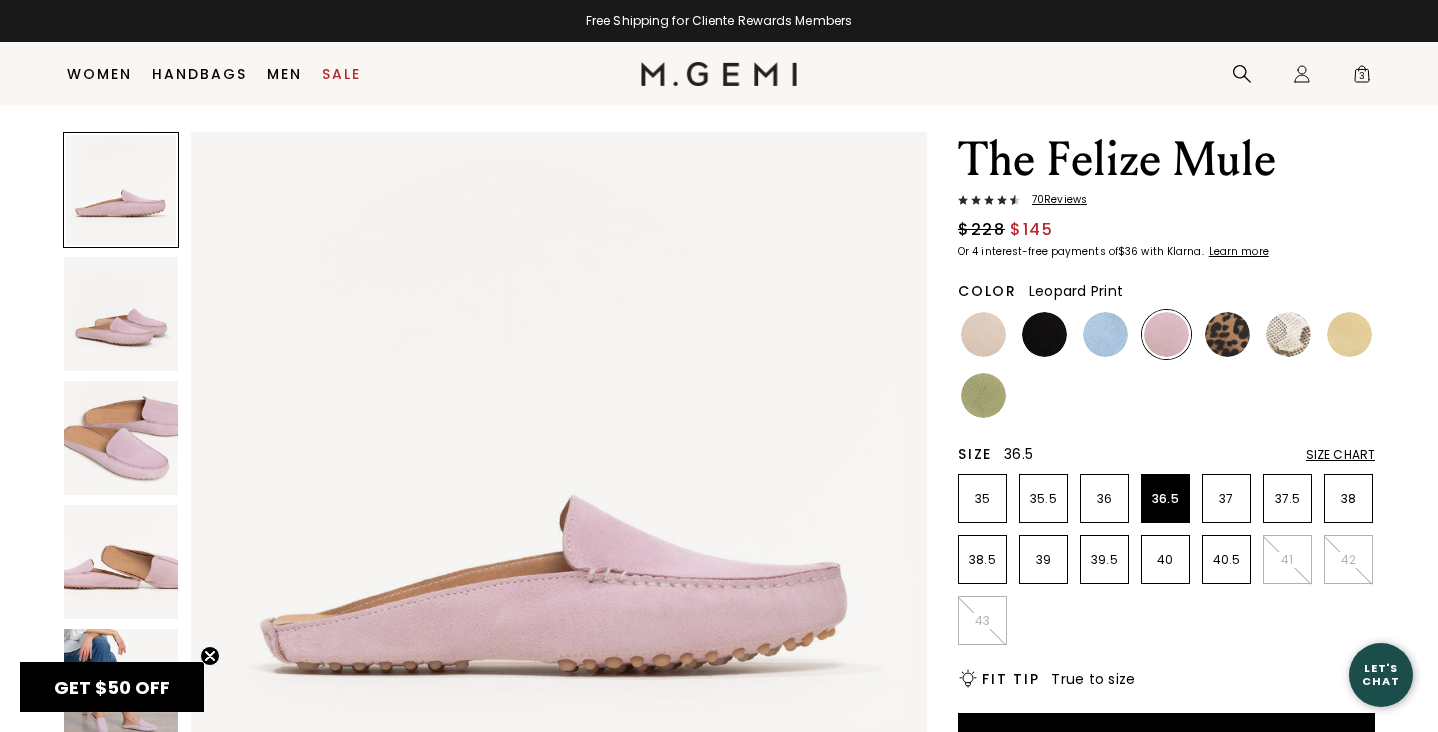 click at bounding box center [1227, 334] 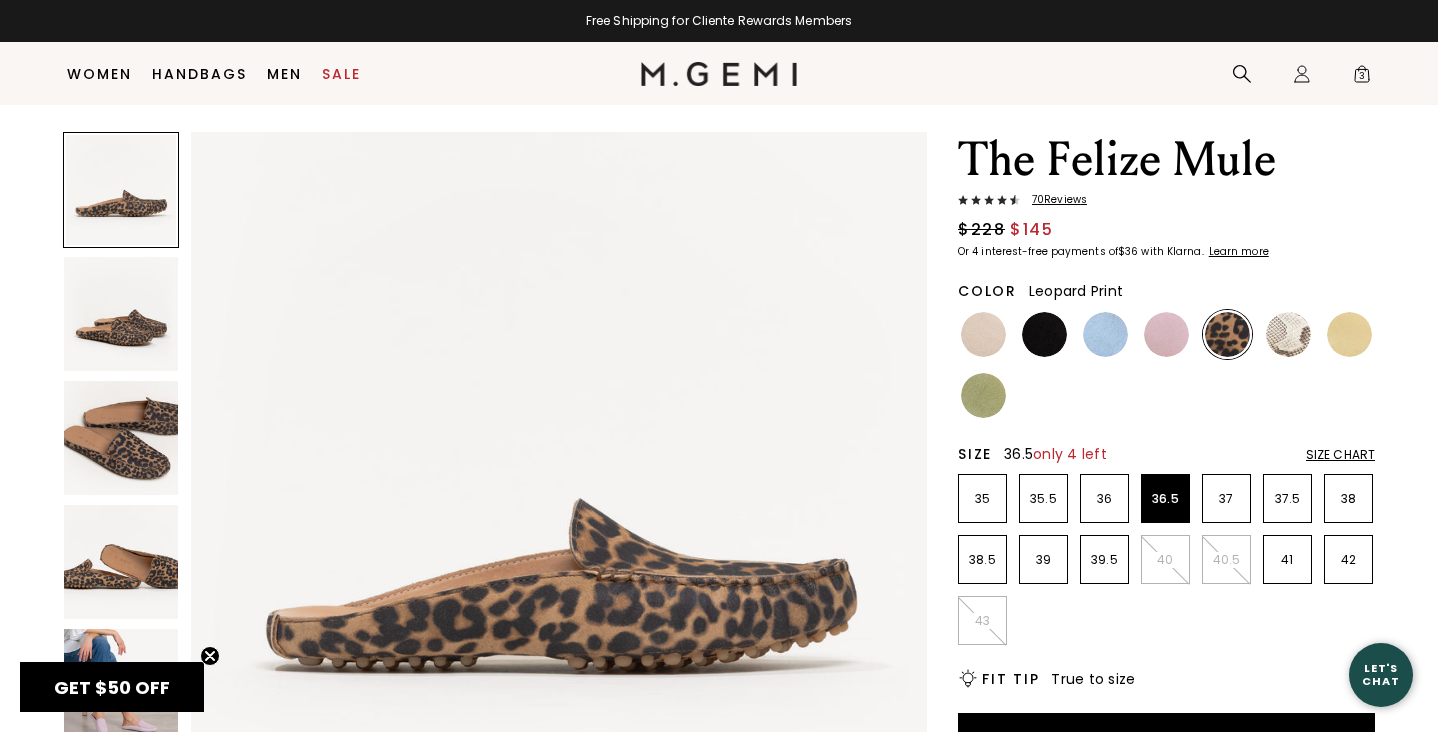scroll, scrollTop: 0, scrollLeft: 0, axis: both 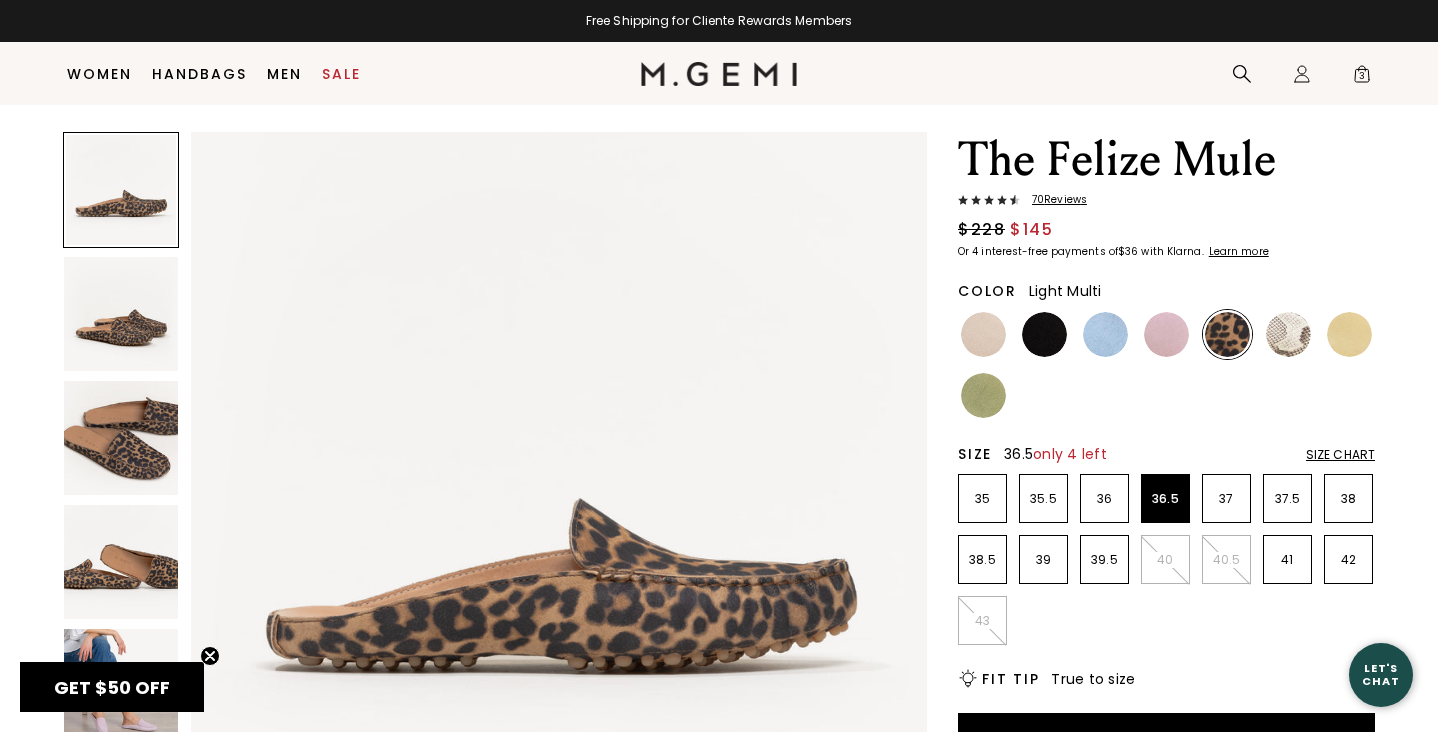 click at bounding box center [1288, 334] 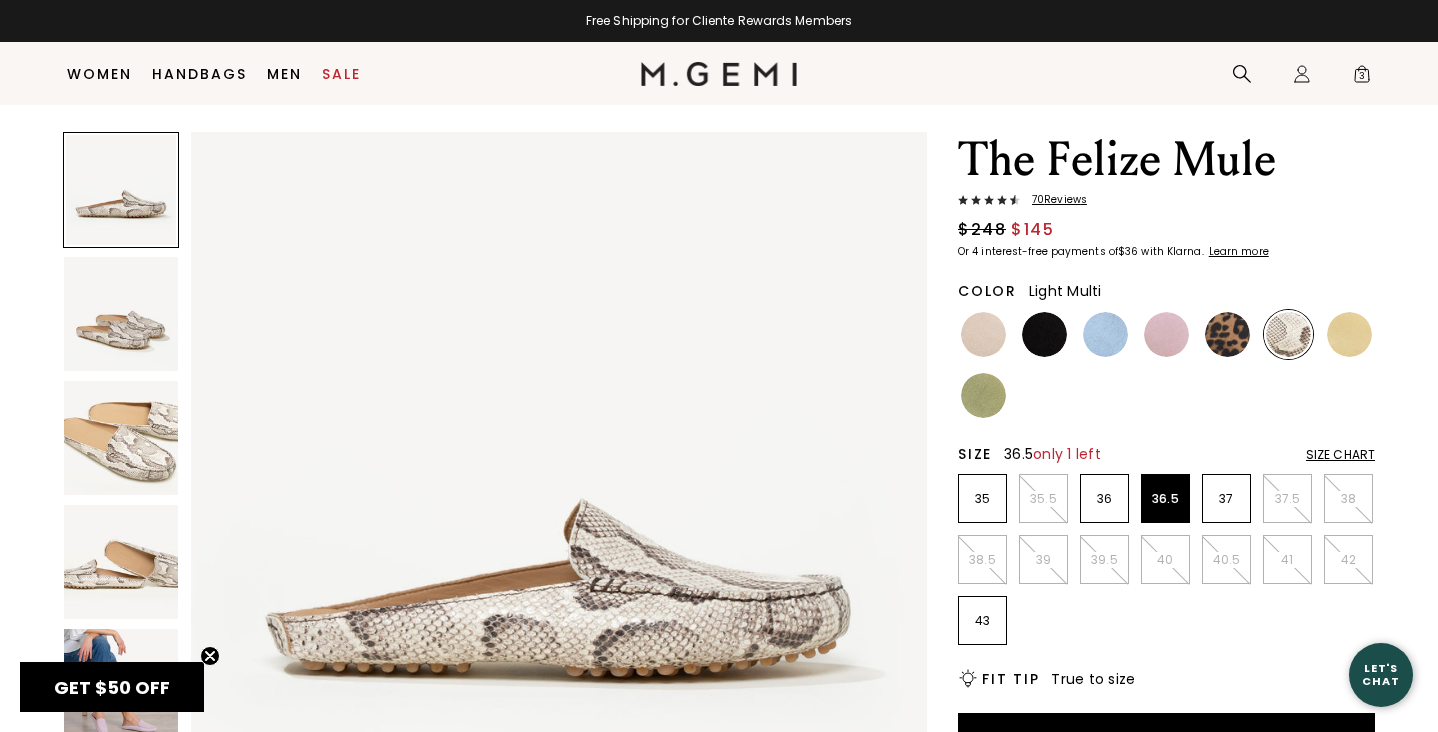 scroll, scrollTop: 0, scrollLeft: 0, axis: both 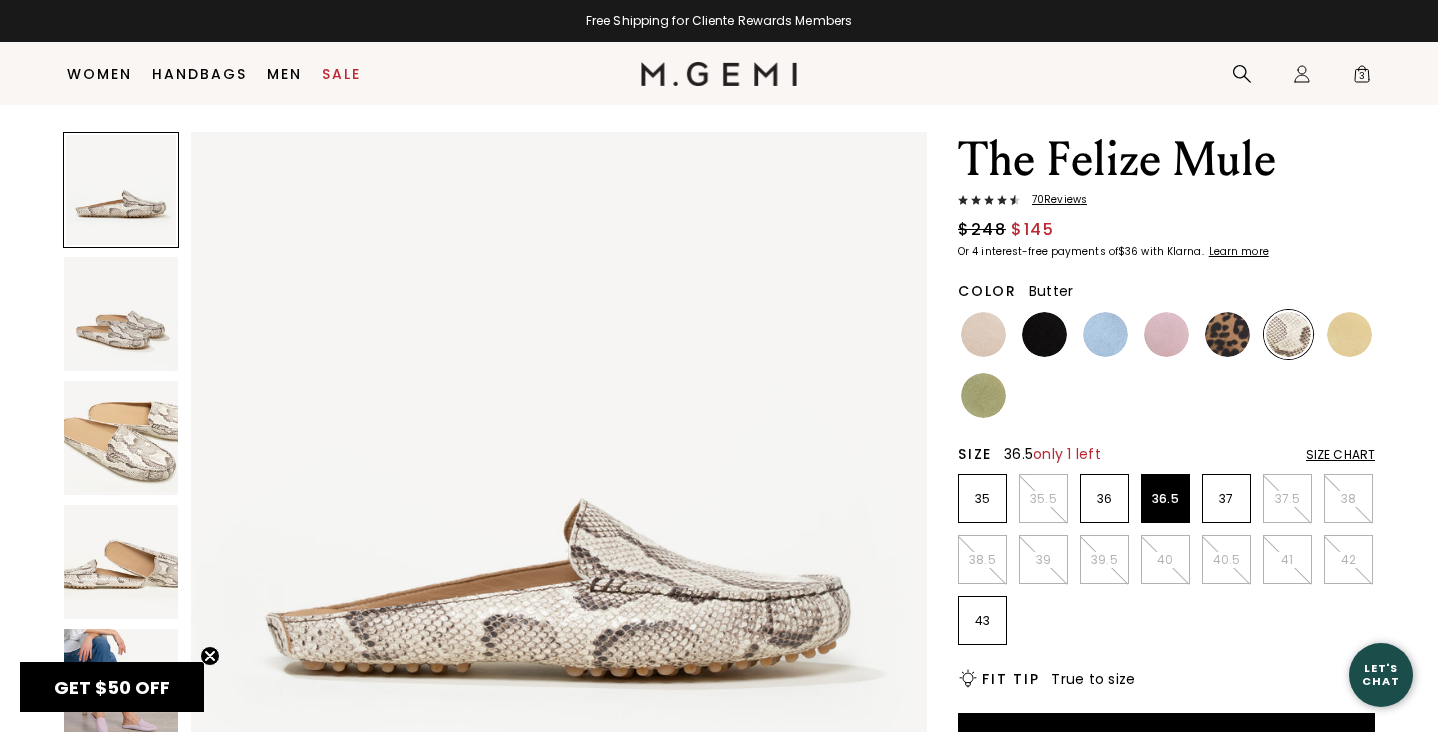 click at bounding box center [1349, 334] 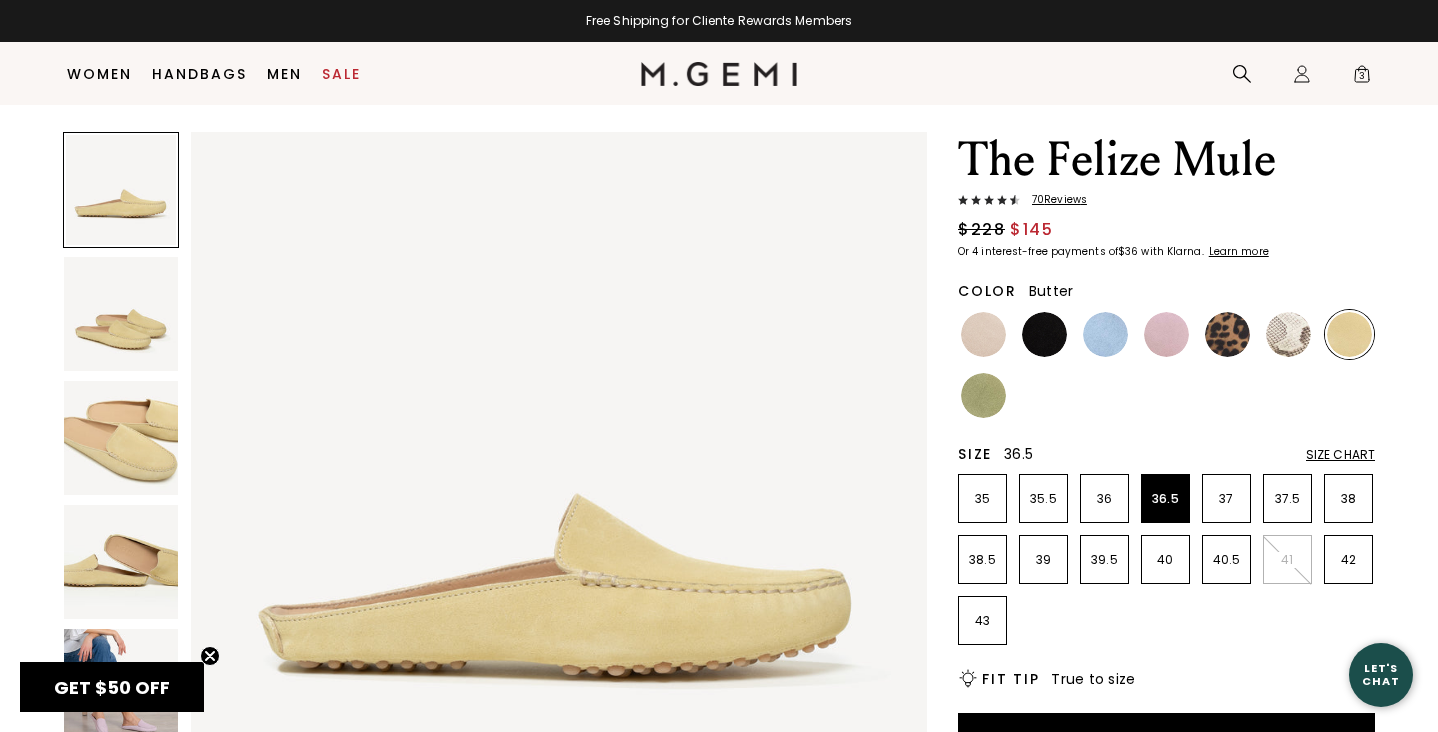 scroll, scrollTop: 0, scrollLeft: 0, axis: both 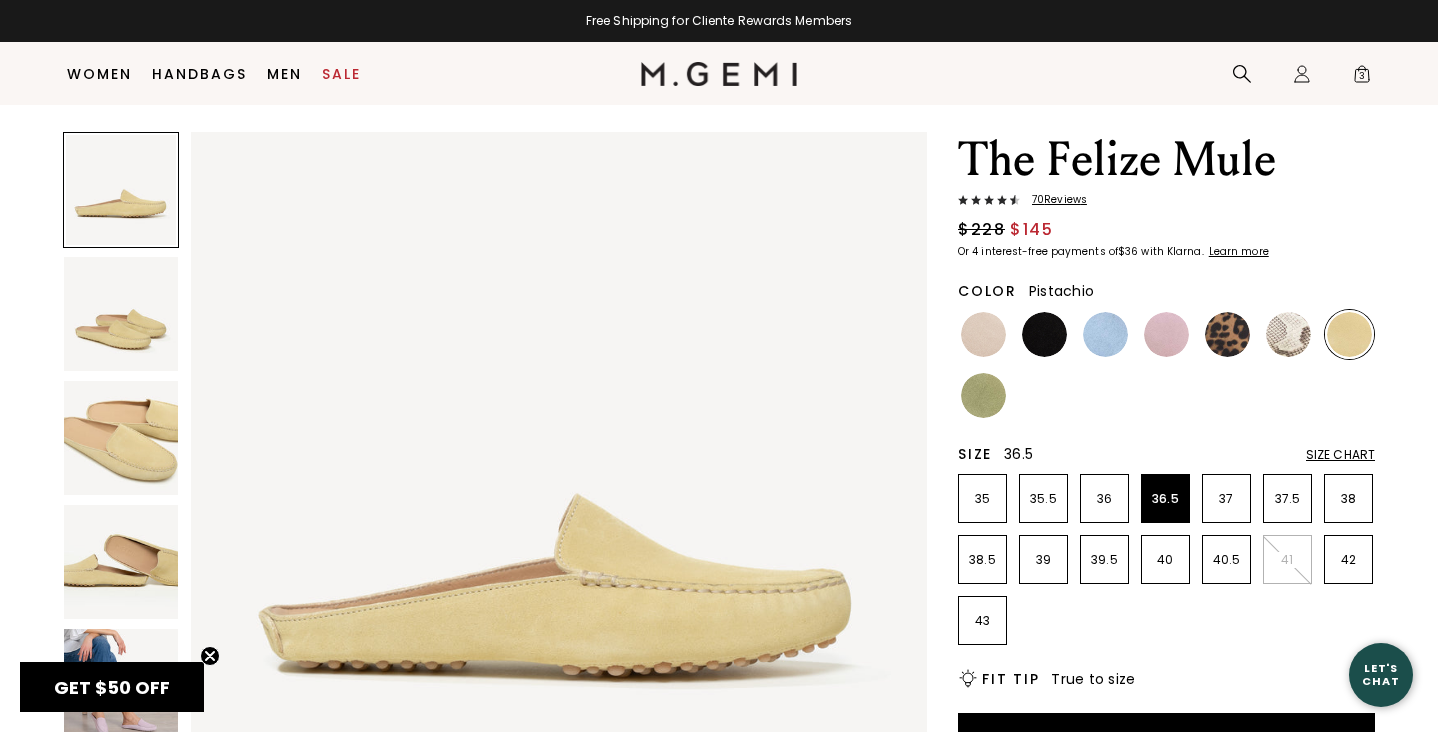 click at bounding box center [983, 395] 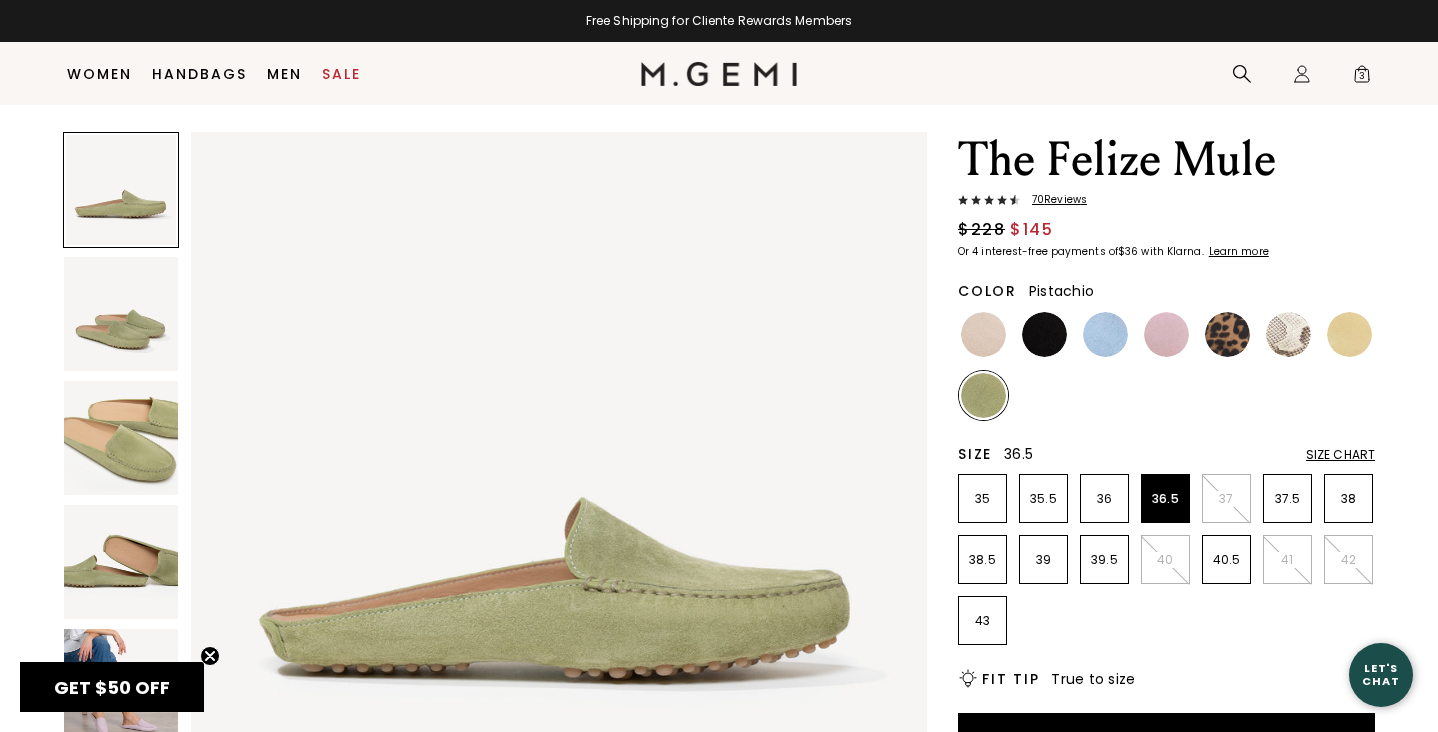 scroll, scrollTop: 0, scrollLeft: 0, axis: both 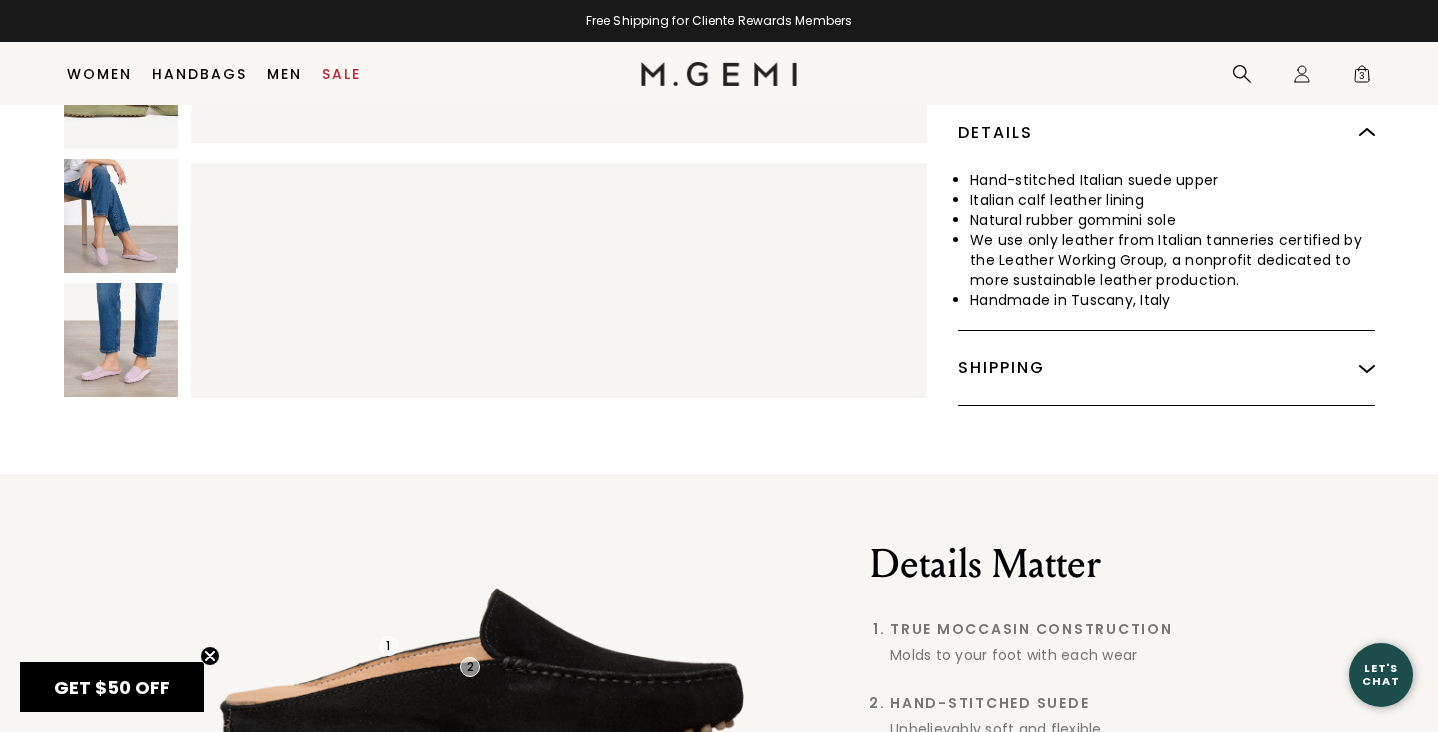 click at bounding box center (121, 216) 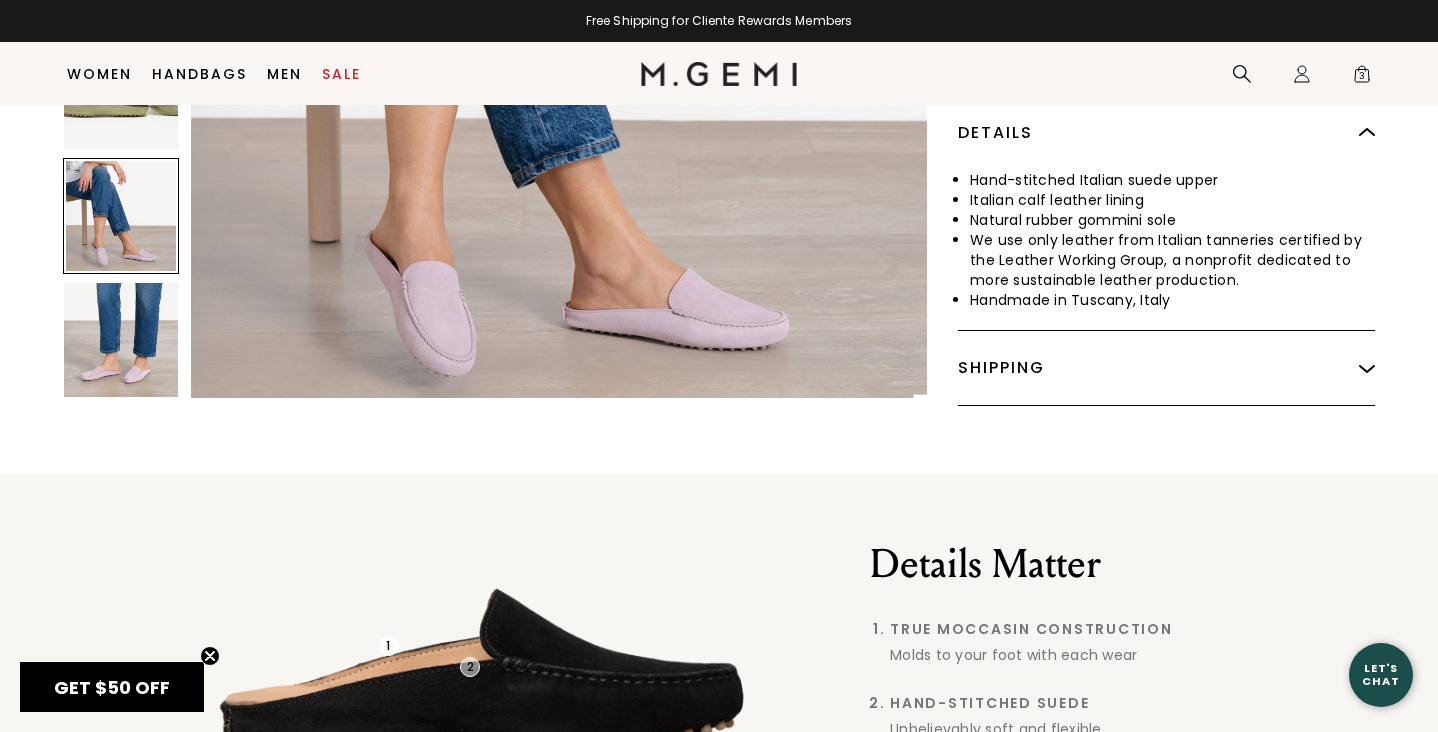 scroll, scrollTop: 3024, scrollLeft: 0, axis: vertical 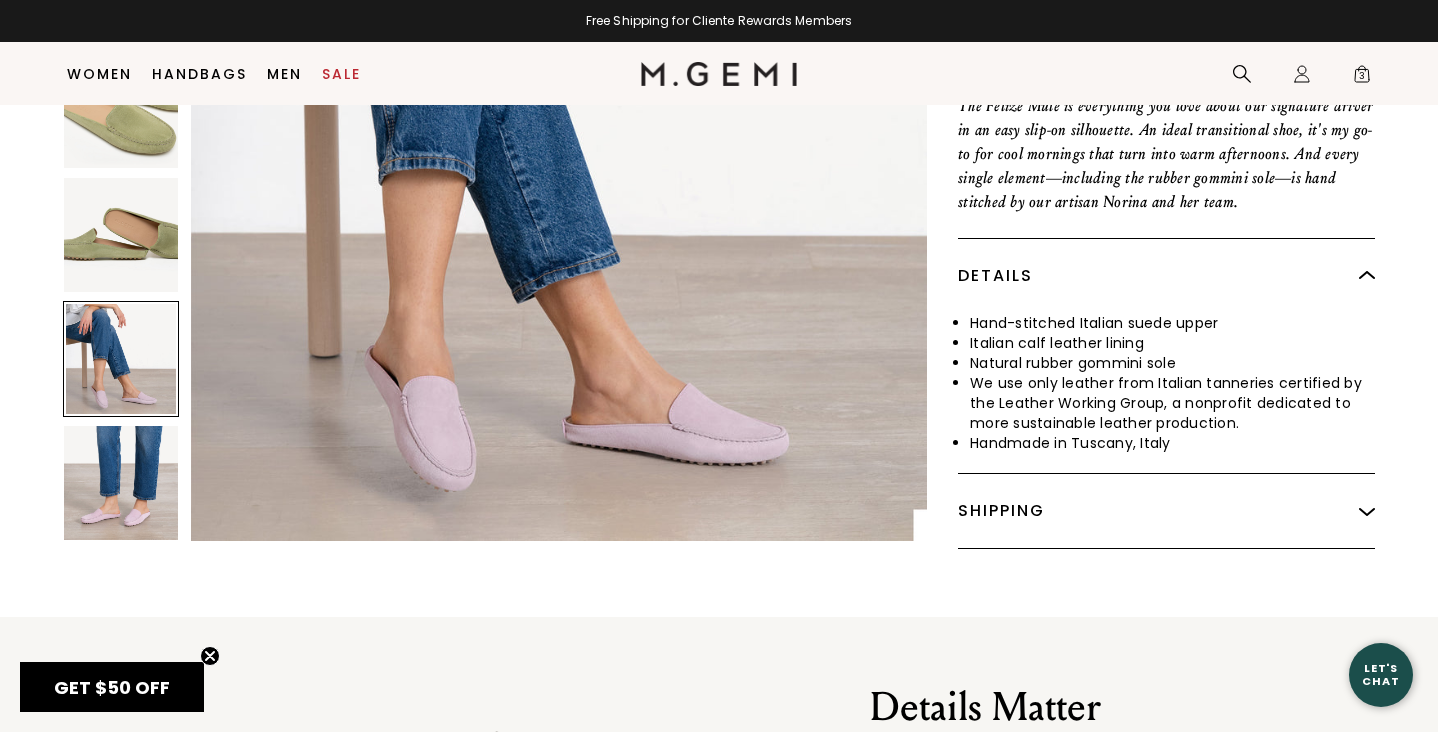 click at bounding box center (121, 235) 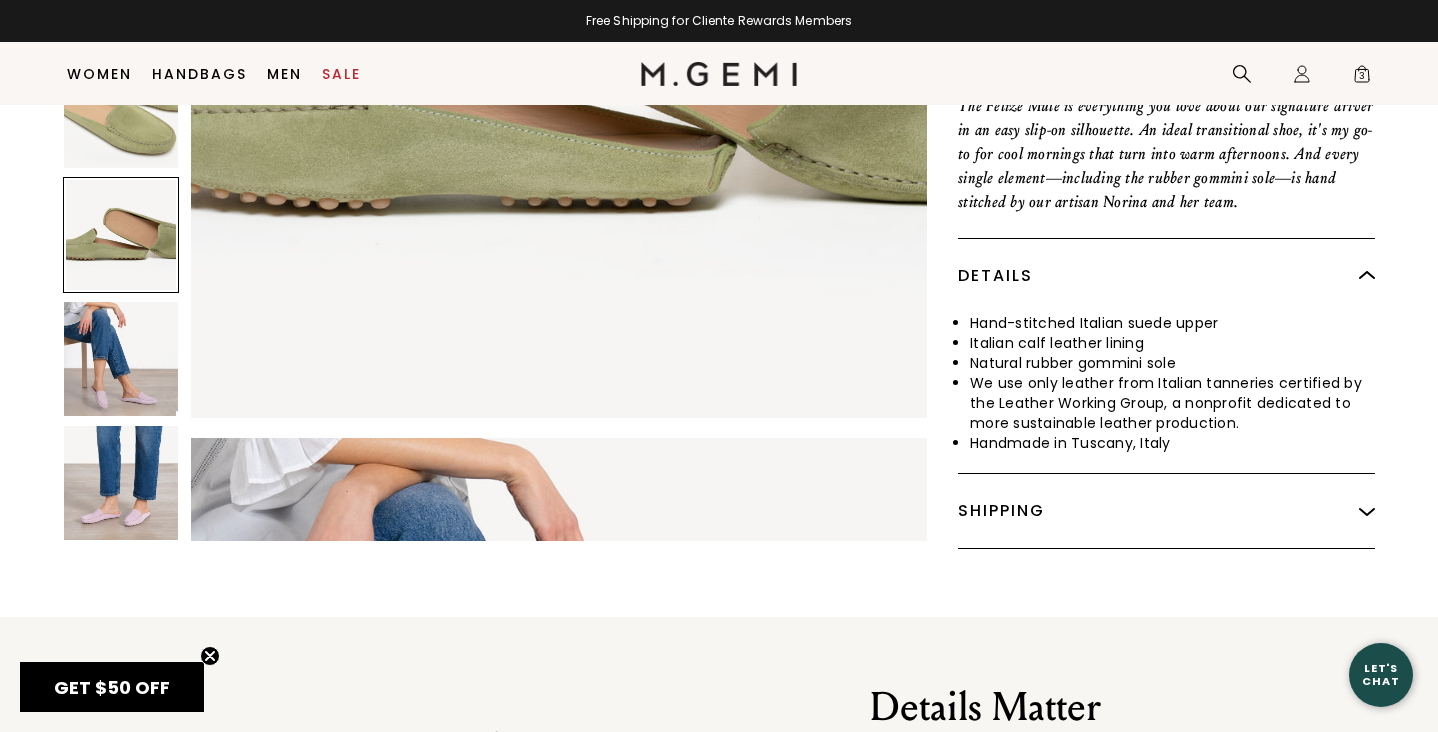 scroll, scrollTop: 2268, scrollLeft: 0, axis: vertical 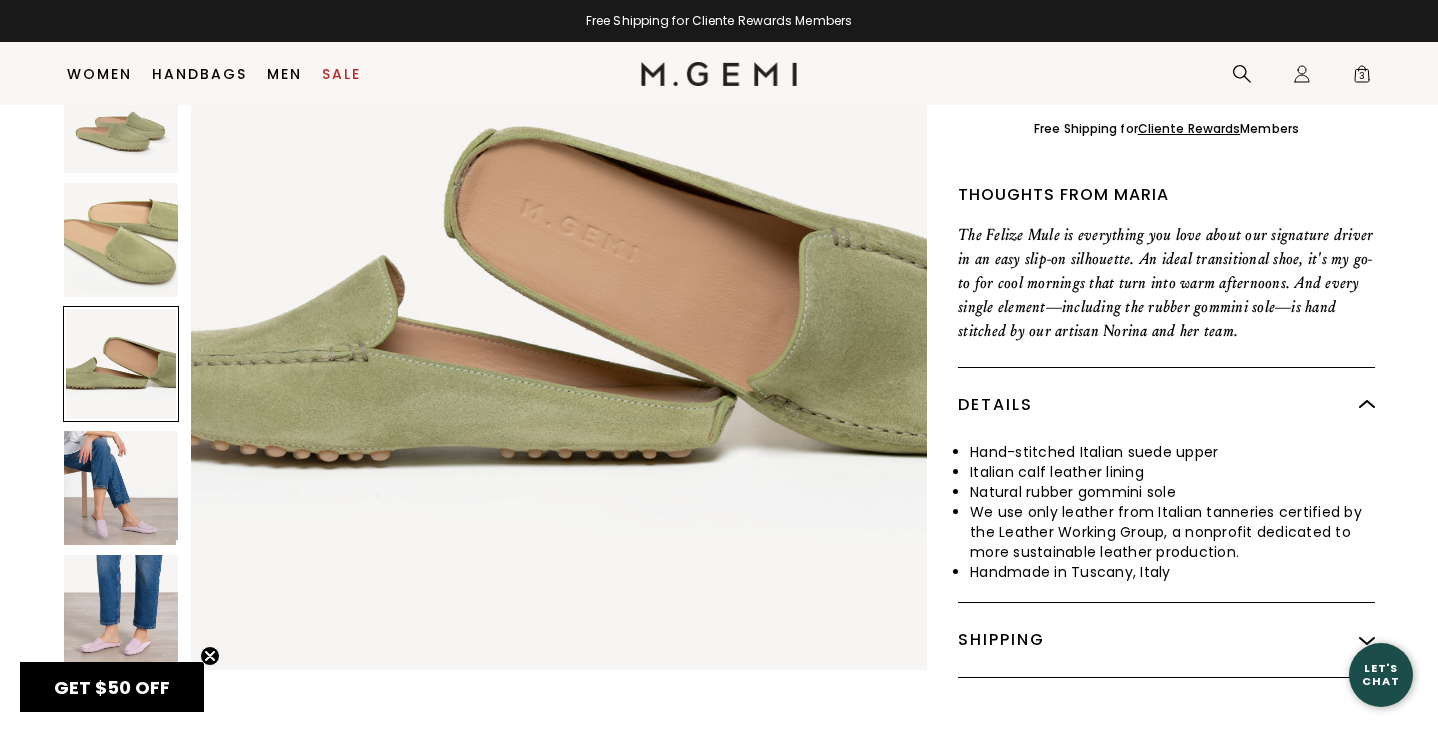 click at bounding box center [121, 240] 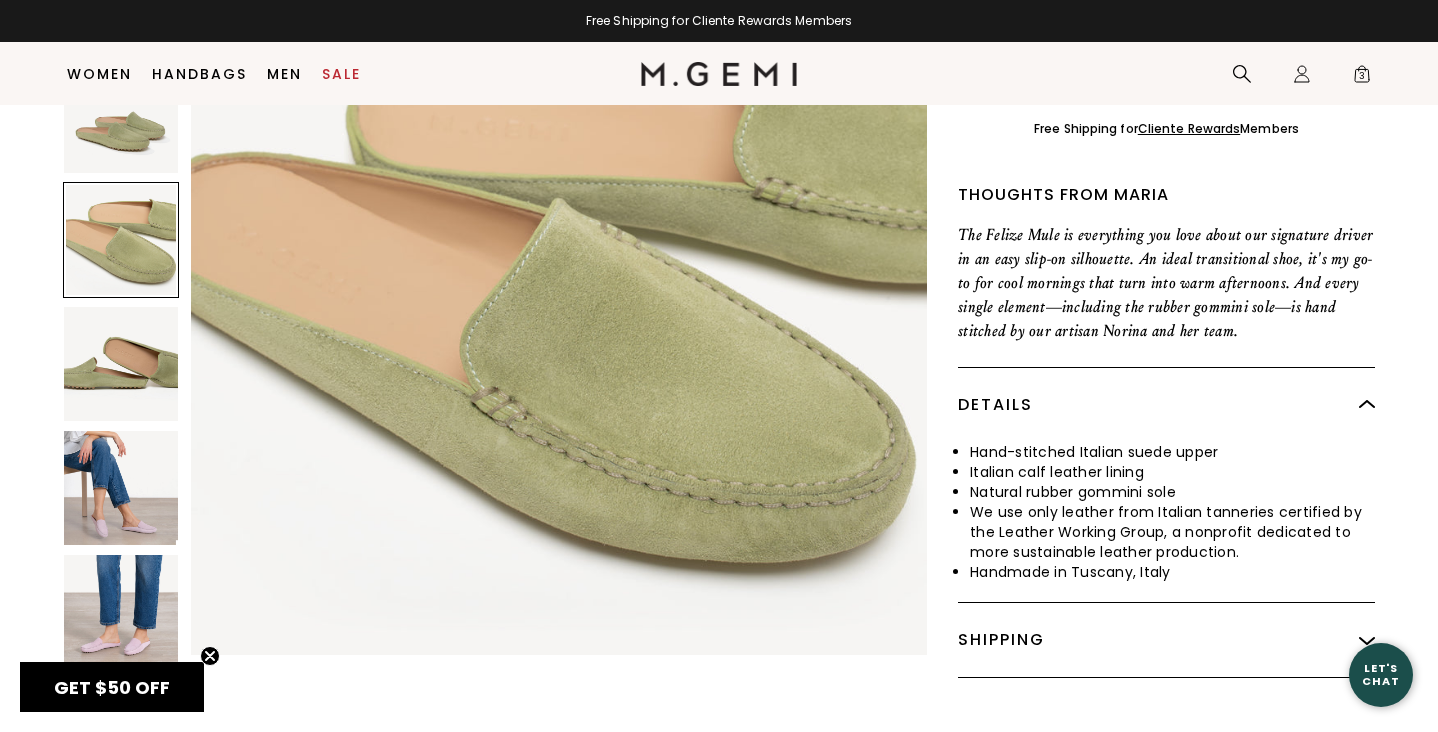 scroll, scrollTop: 1512, scrollLeft: 0, axis: vertical 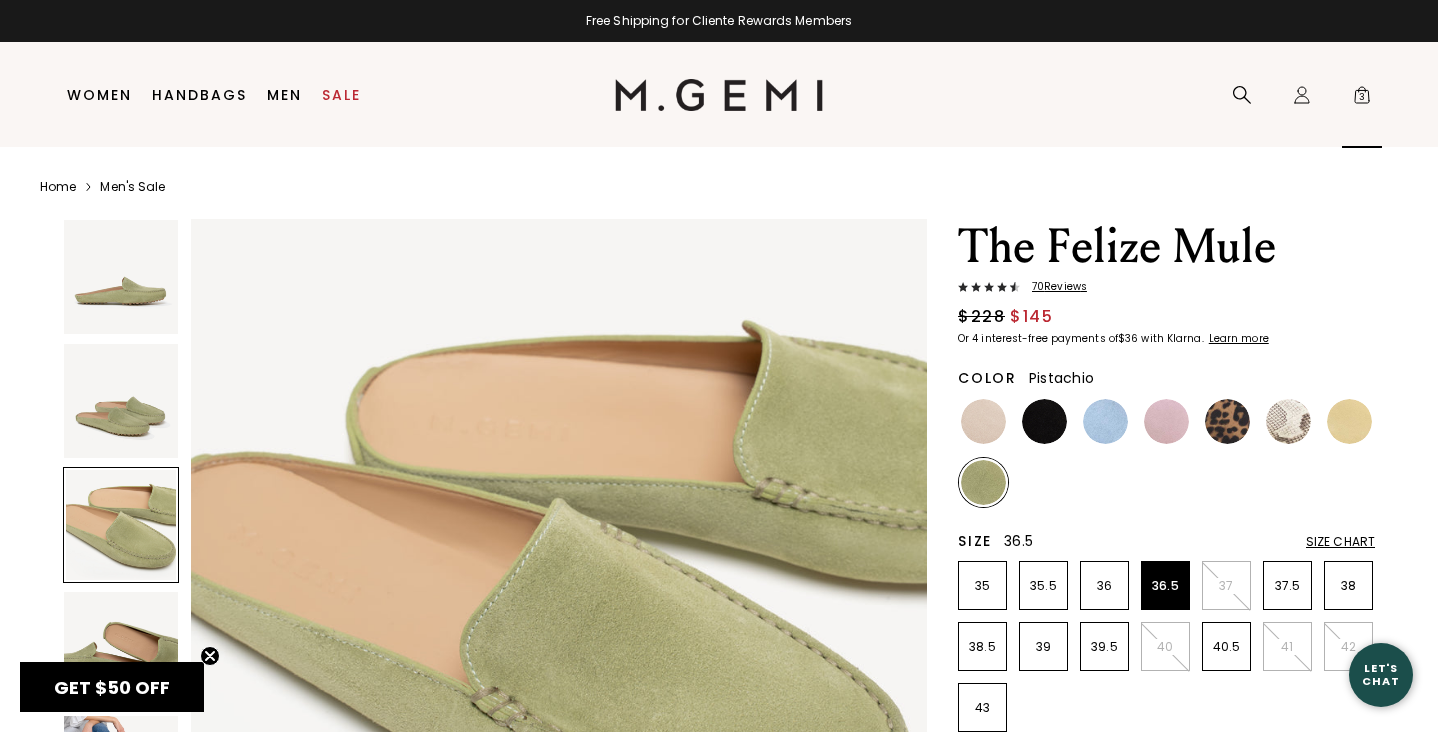 click on "3" at bounding box center (1362, 99) 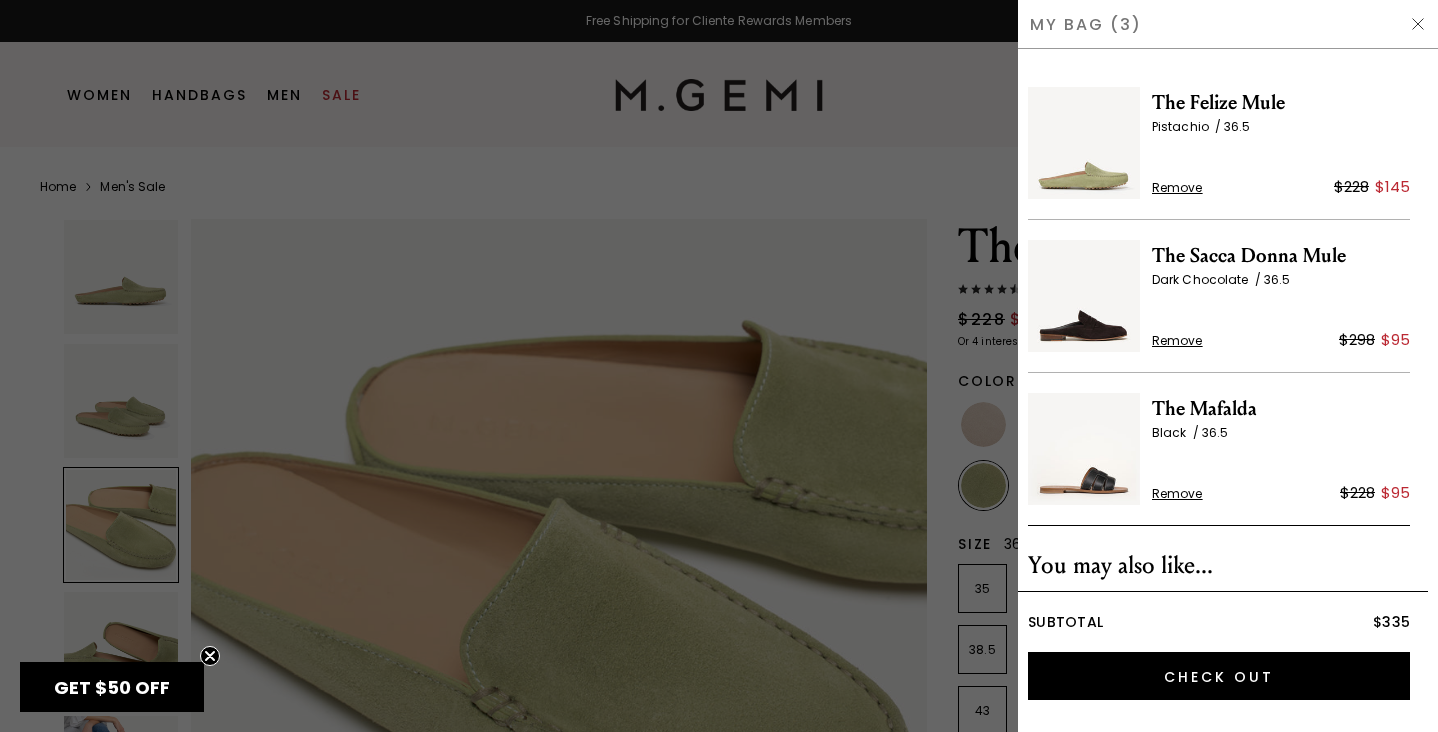 scroll, scrollTop: 0, scrollLeft: 0, axis: both 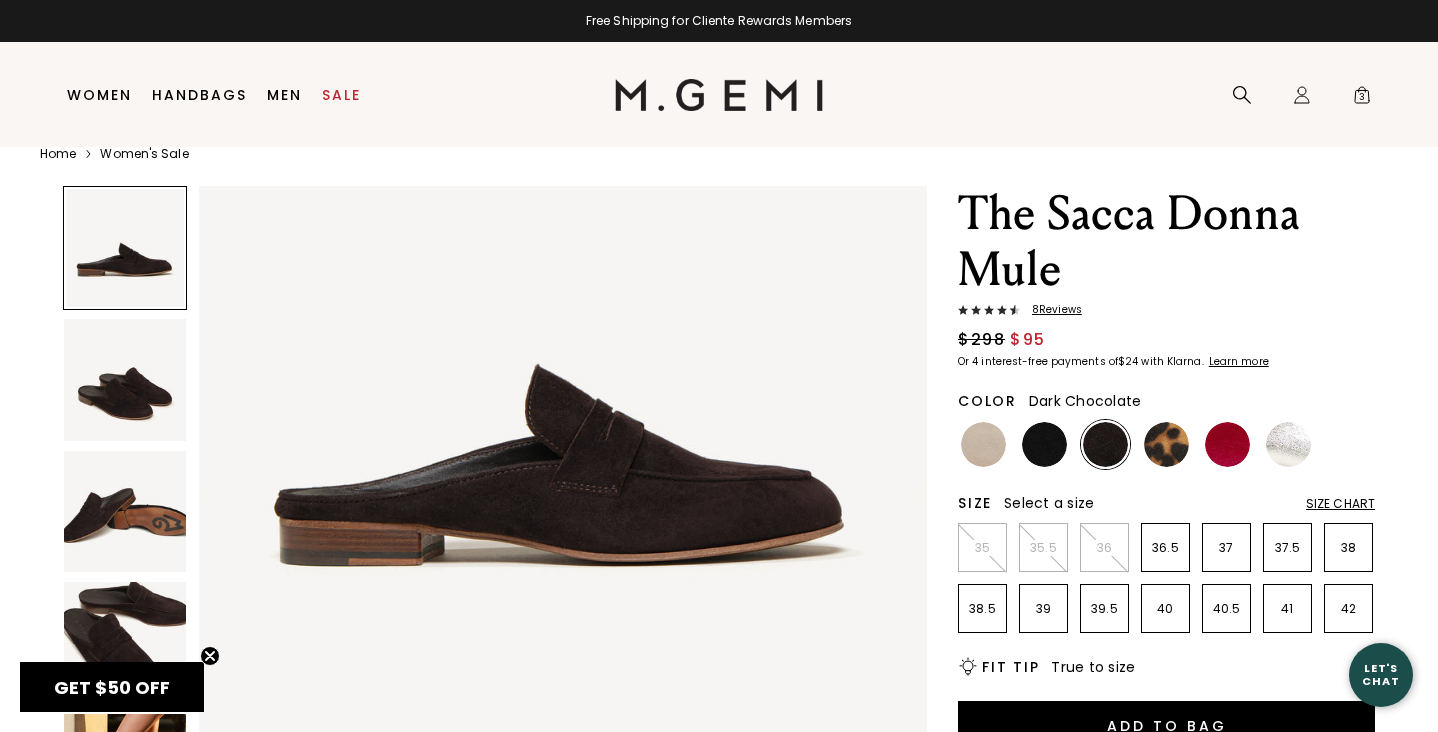 click on "8  Review s" at bounding box center [1051, 310] 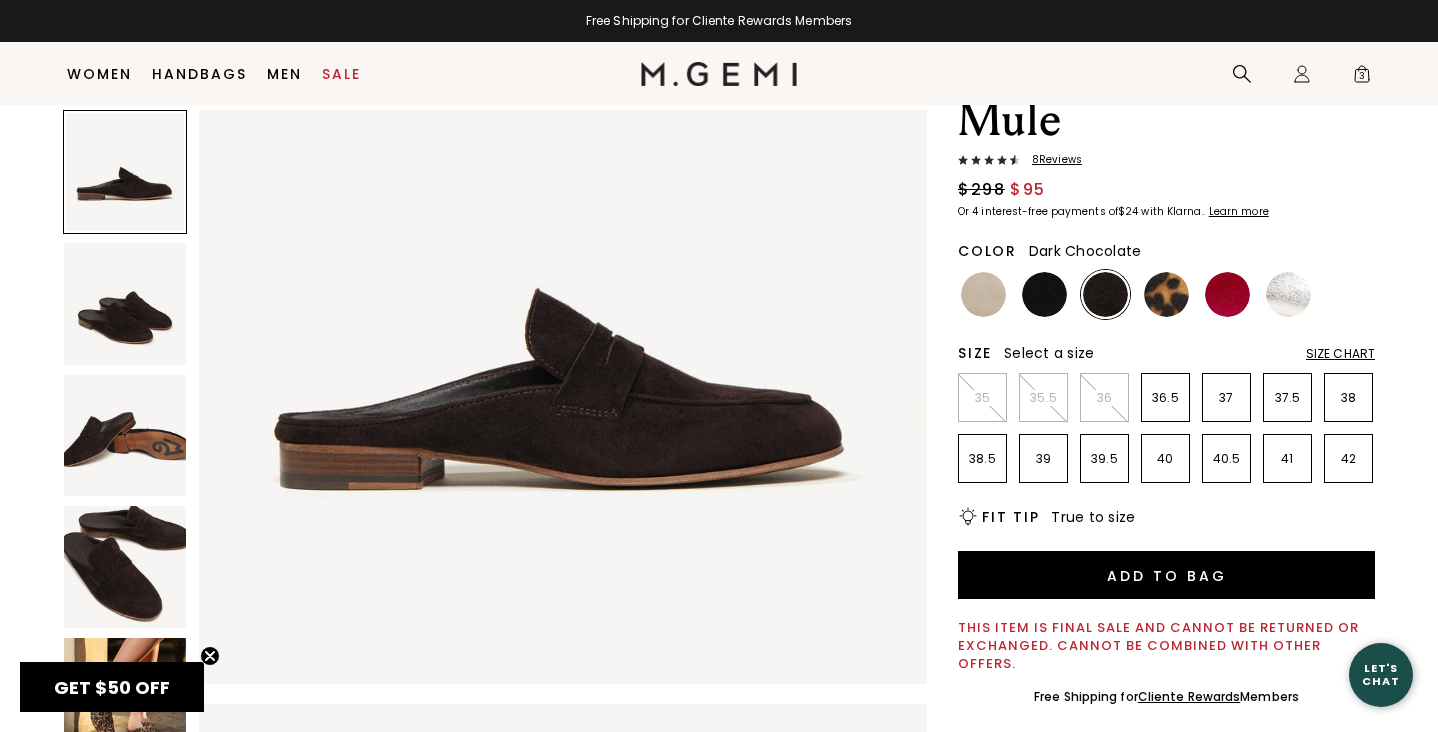 scroll, scrollTop: 0, scrollLeft: 0, axis: both 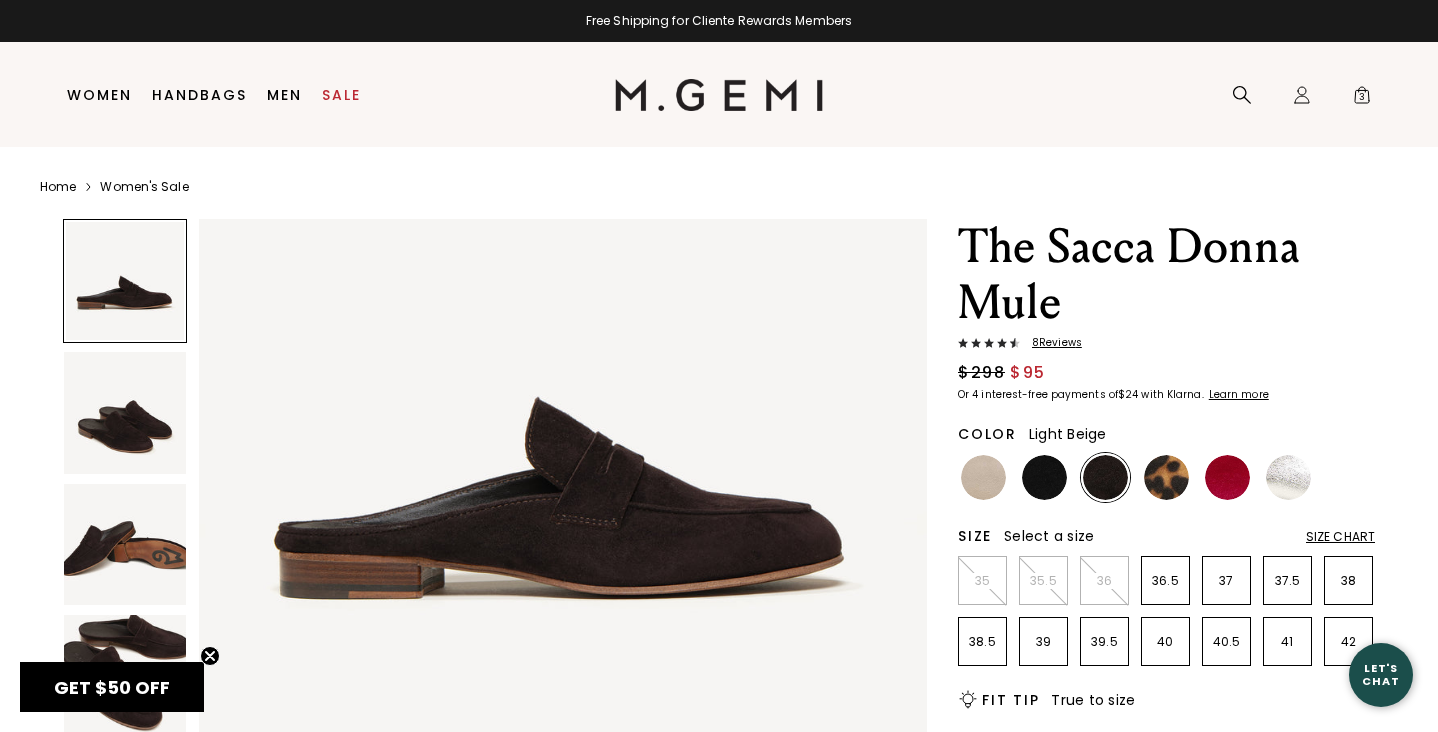 click at bounding box center (983, 477) 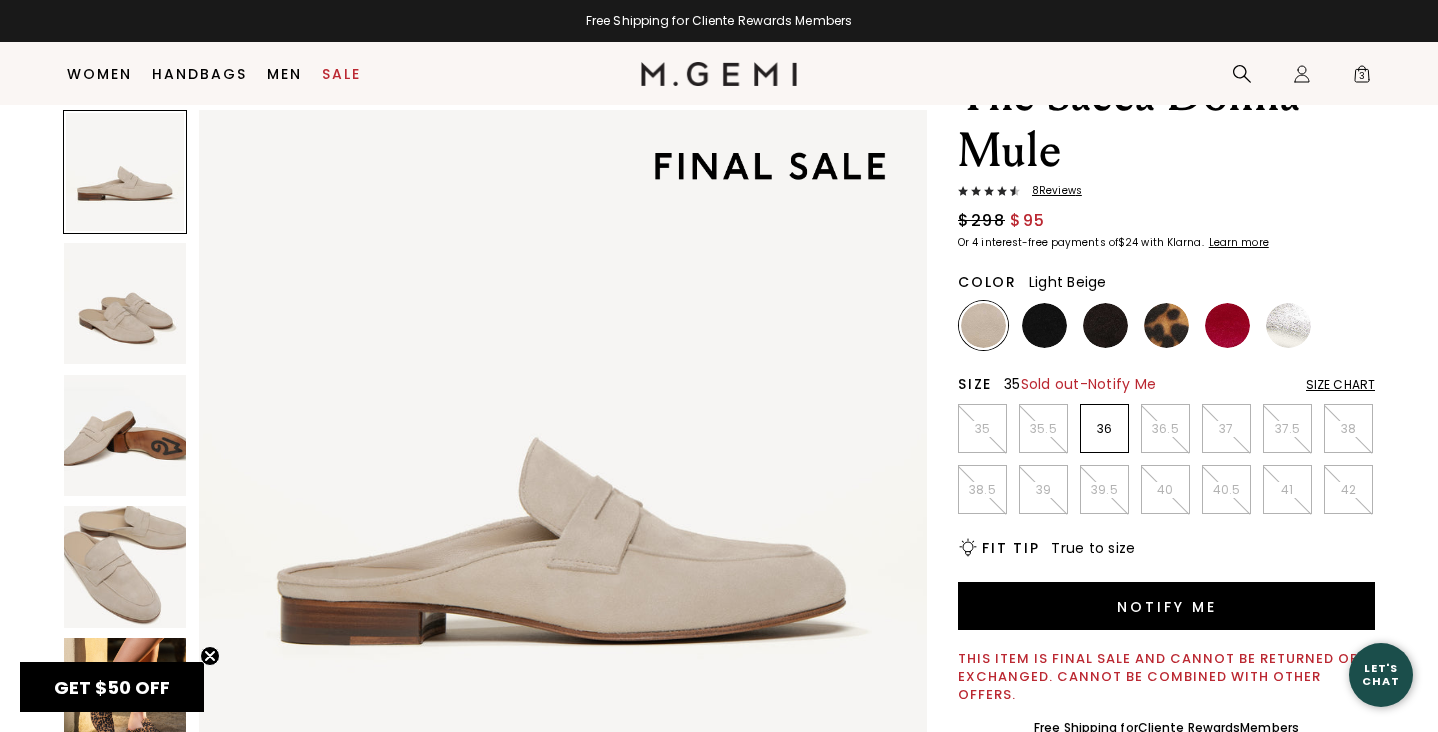scroll, scrollTop: 115, scrollLeft: 0, axis: vertical 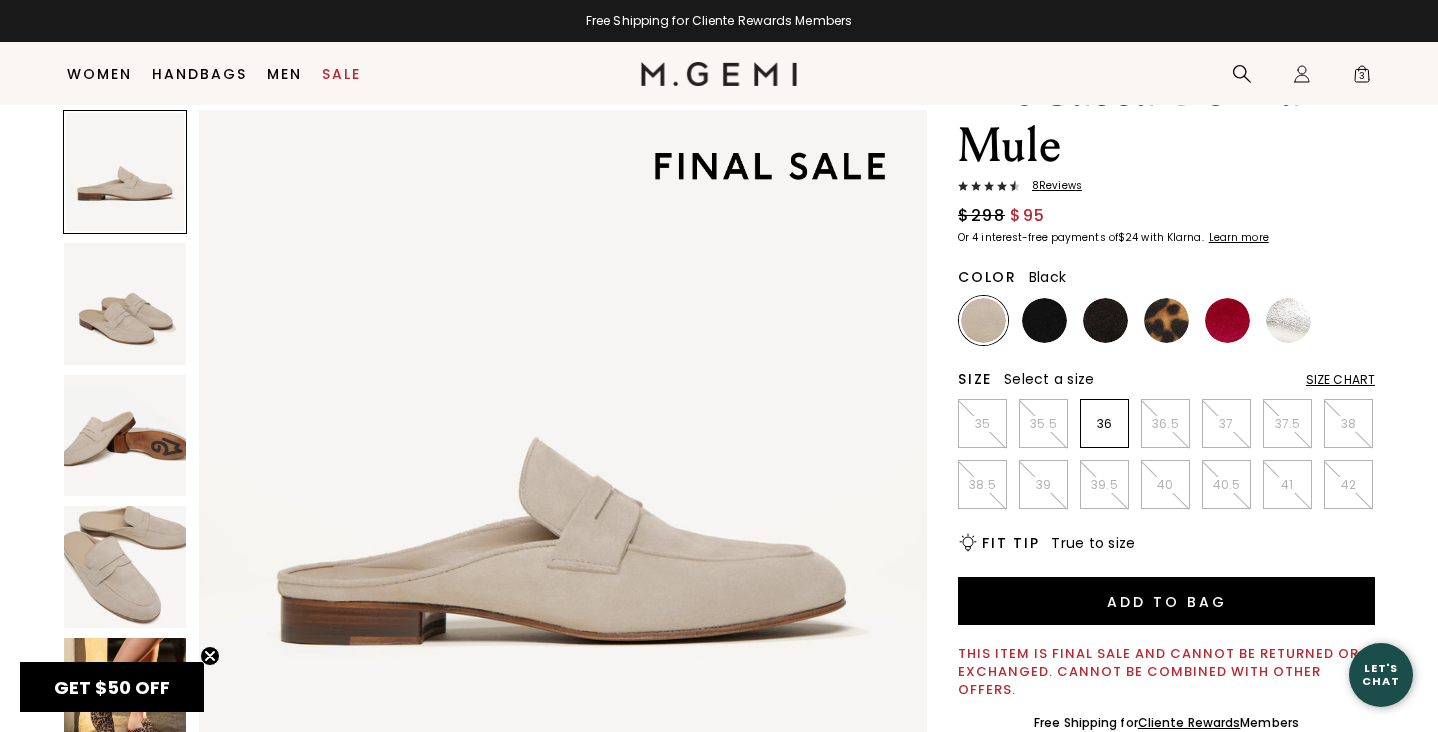 click at bounding box center [1044, 320] 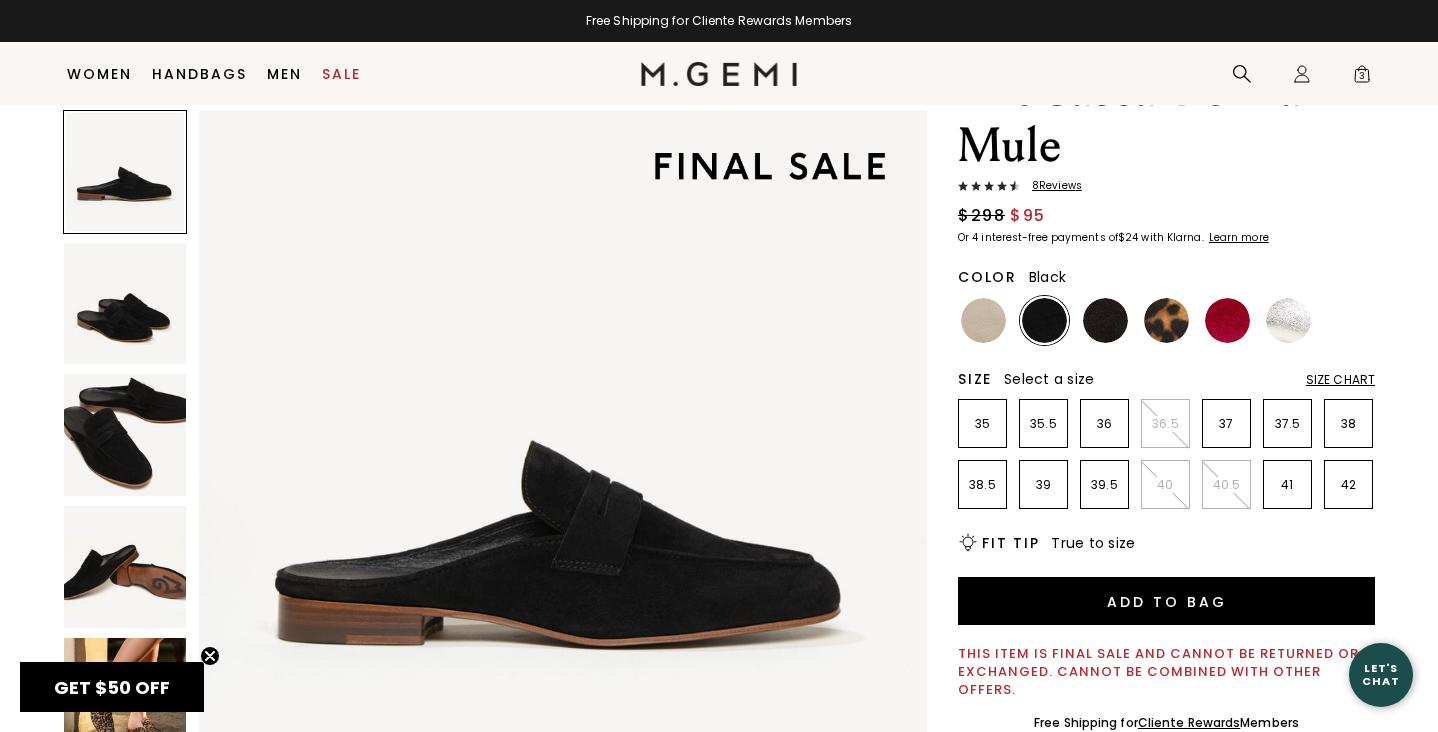 scroll, scrollTop: 0, scrollLeft: 0, axis: both 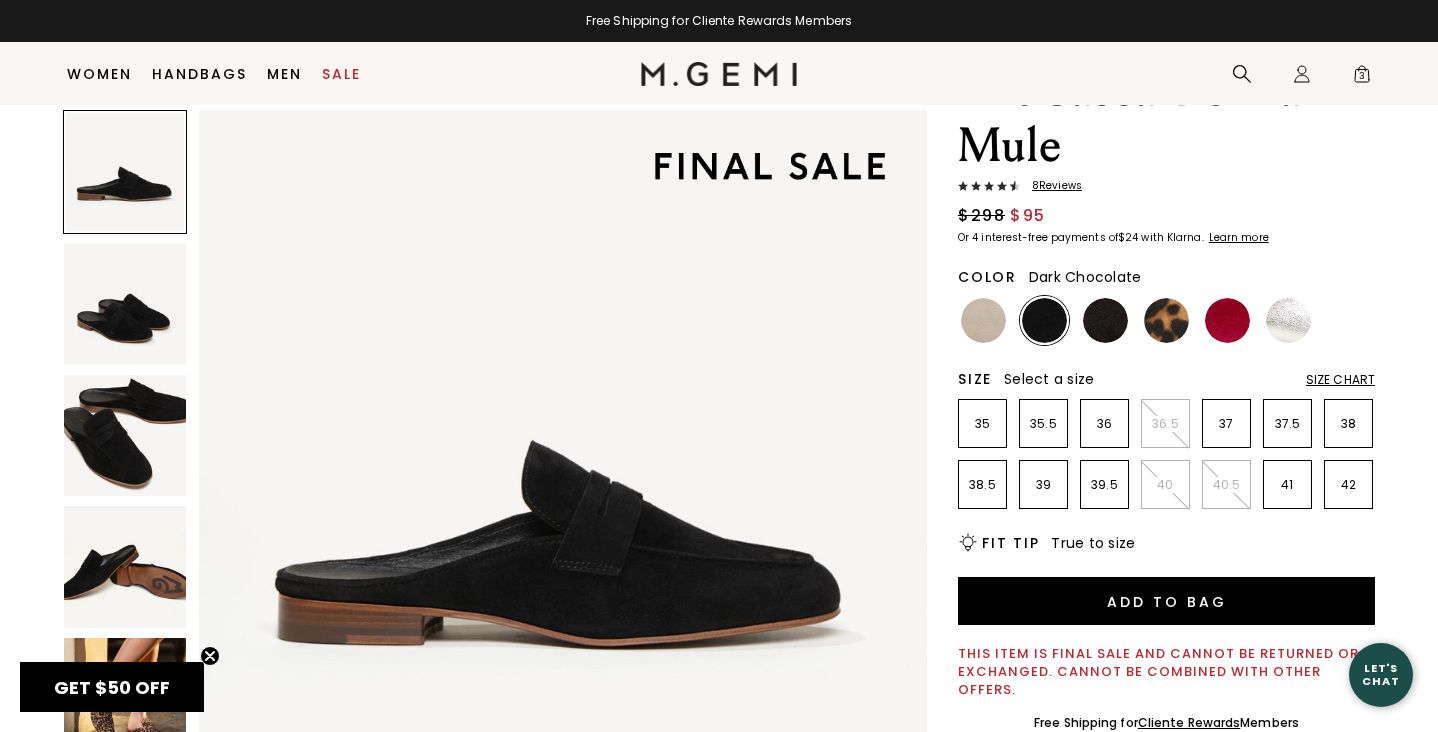 click at bounding box center (1105, 320) 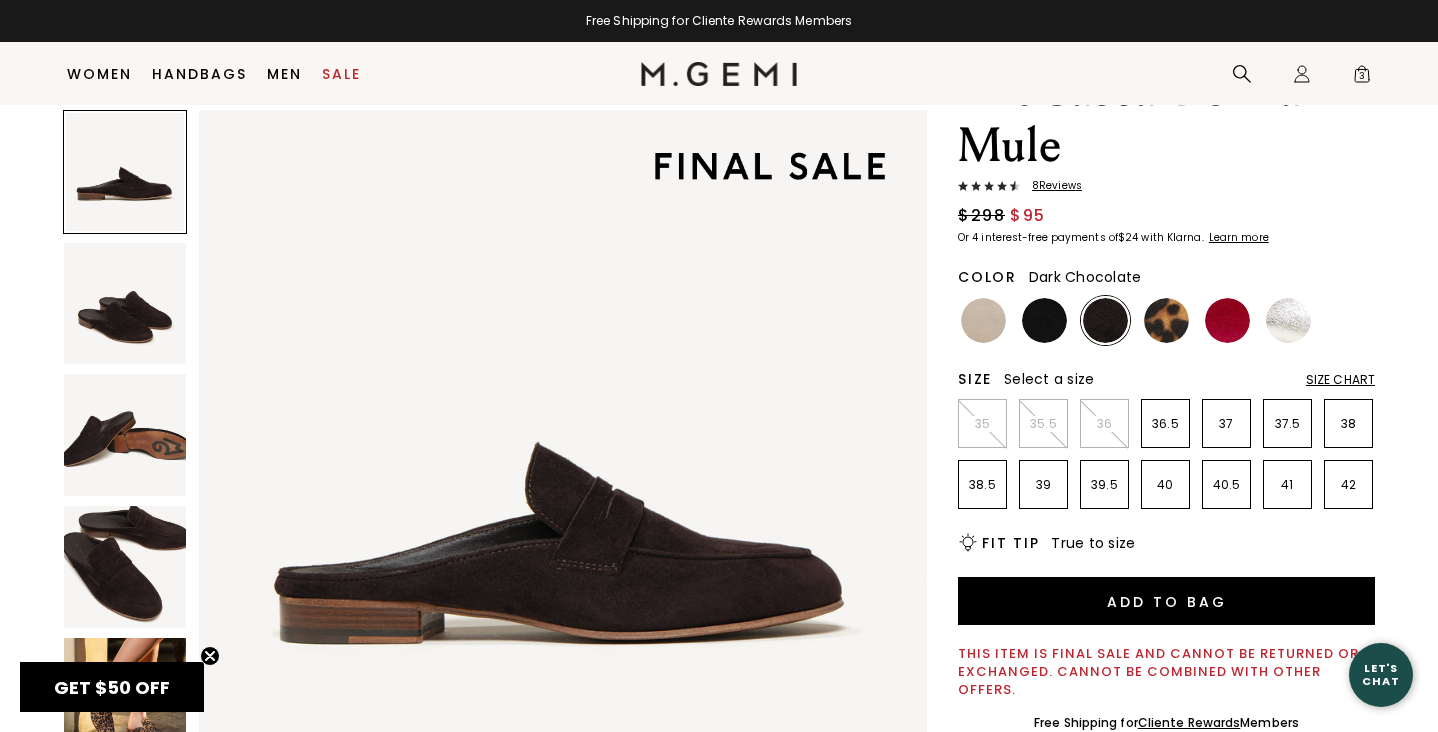 scroll, scrollTop: 0, scrollLeft: 0, axis: both 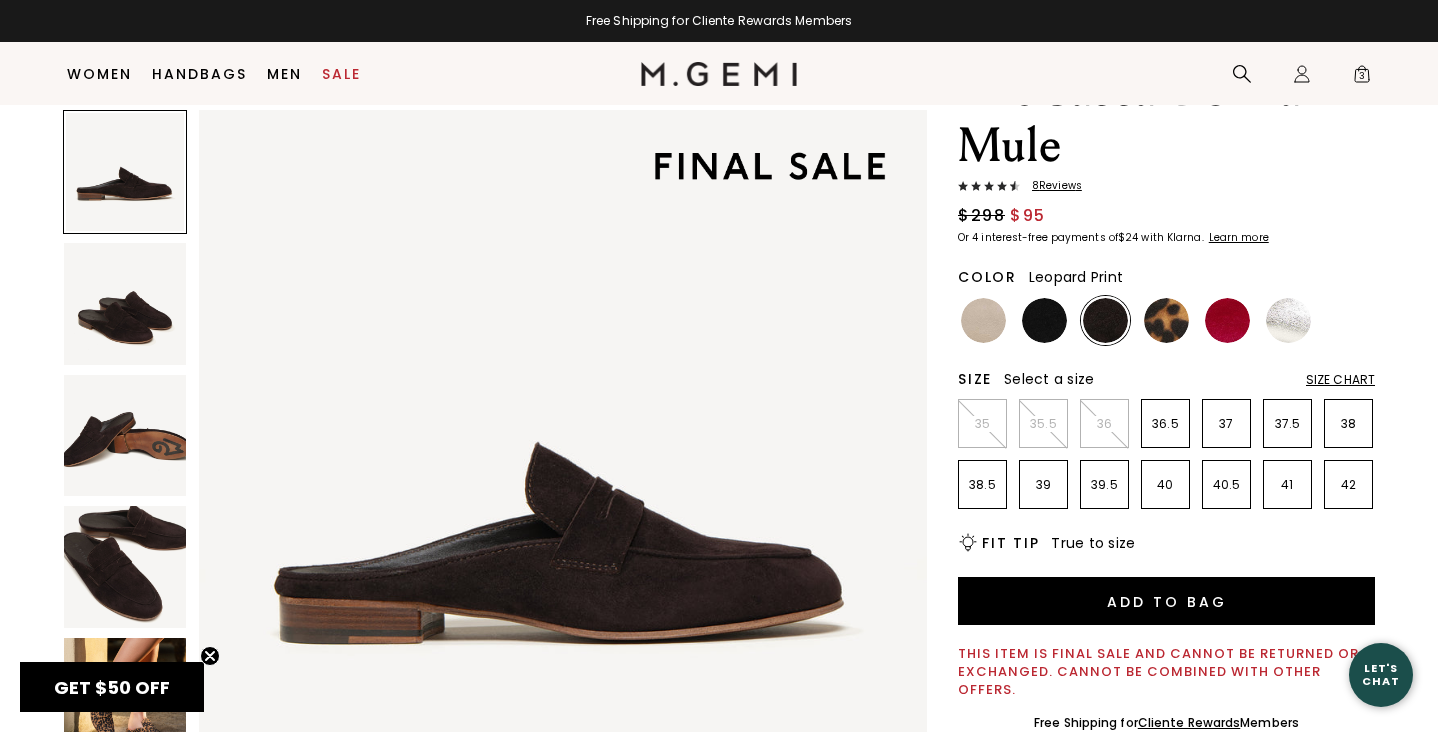 click at bounding box center (1166, 320) 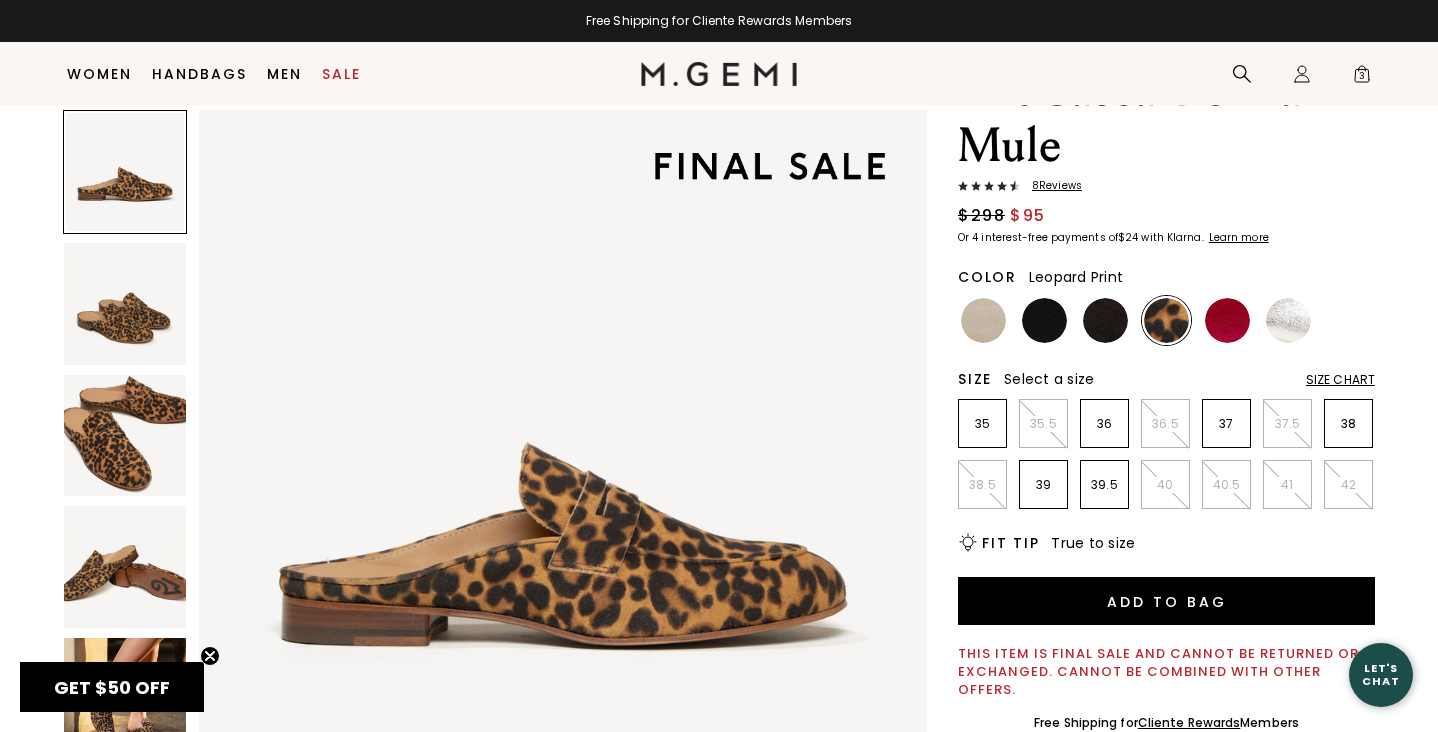 scroll, scrollTop: 0, scrollLeft: 0, axis: both 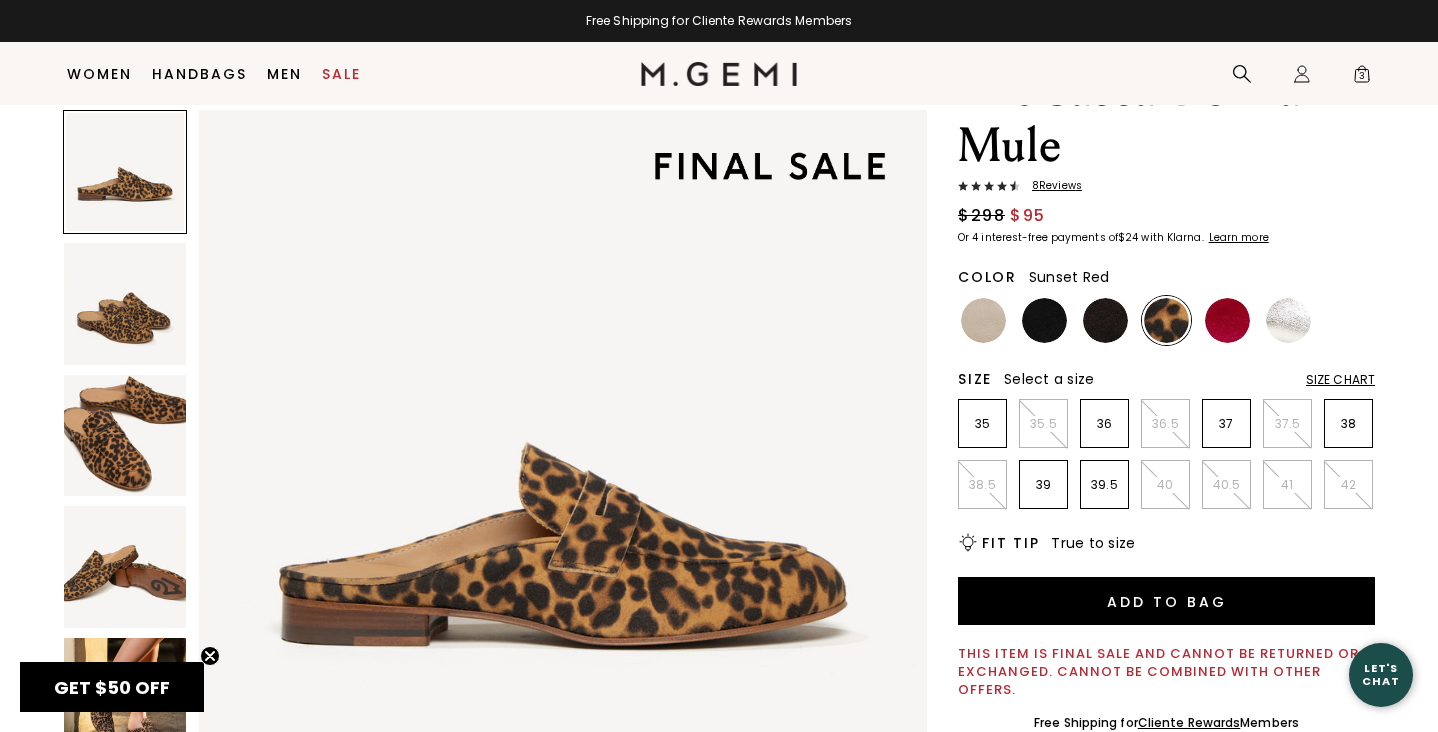 click at bounding box center [1227, 320] 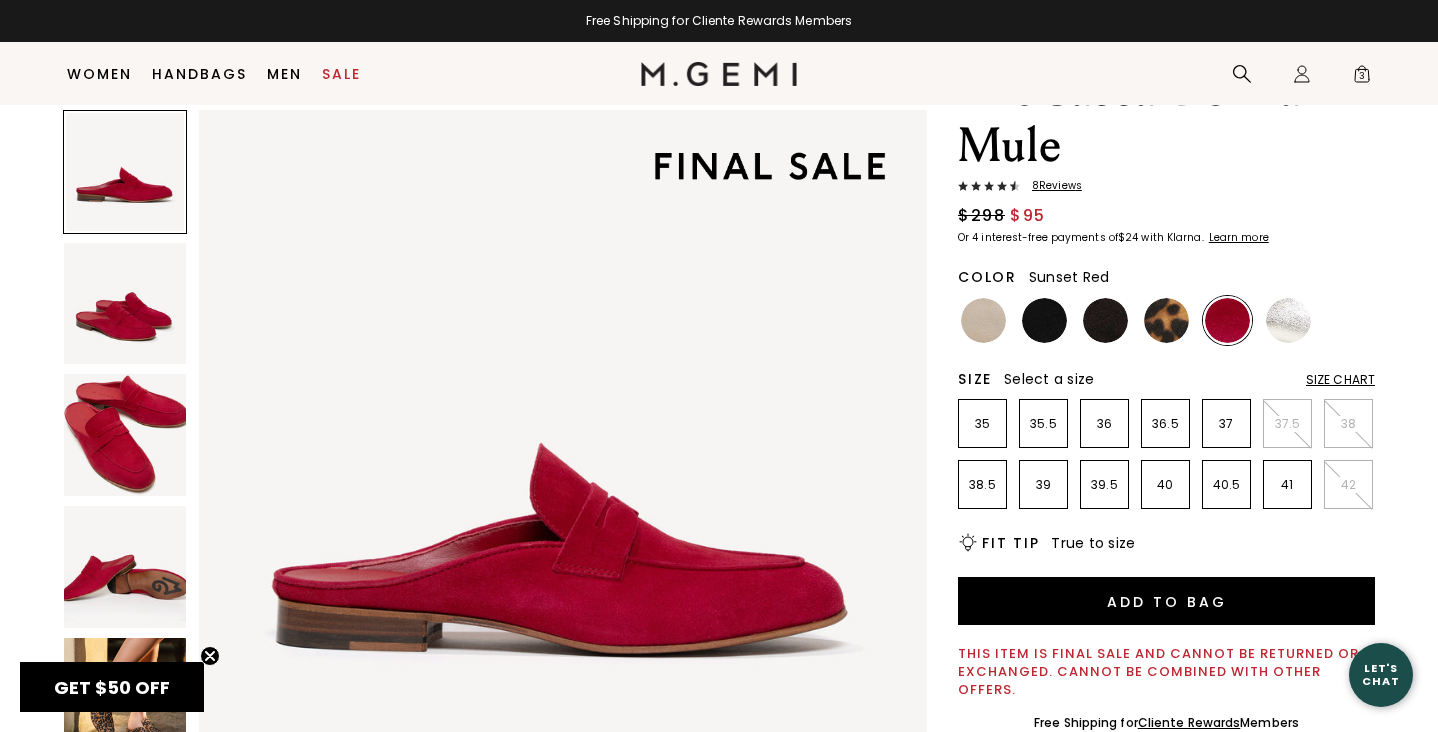 scroll, scrollTop: 0, scrollLeft: 0, axis: both 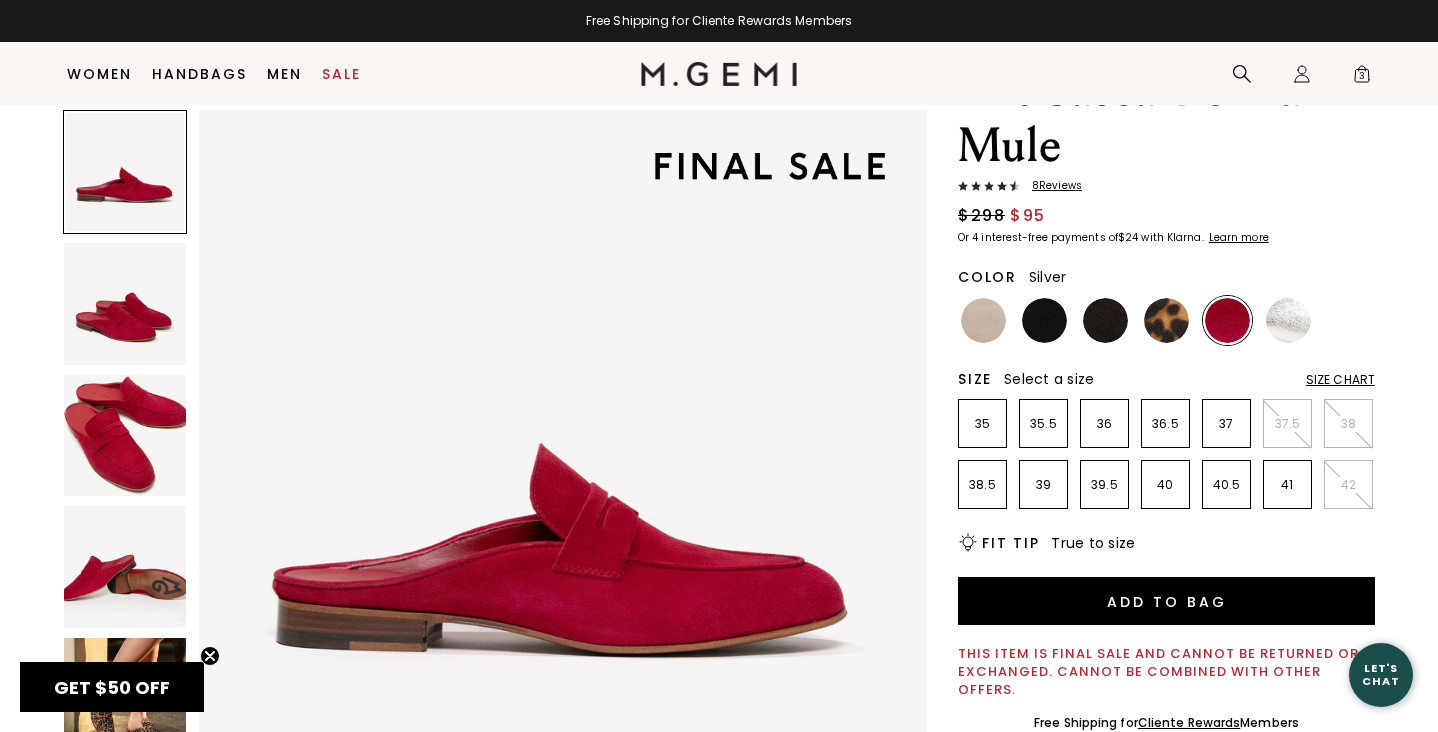 click at bounding box center [1288, 320] 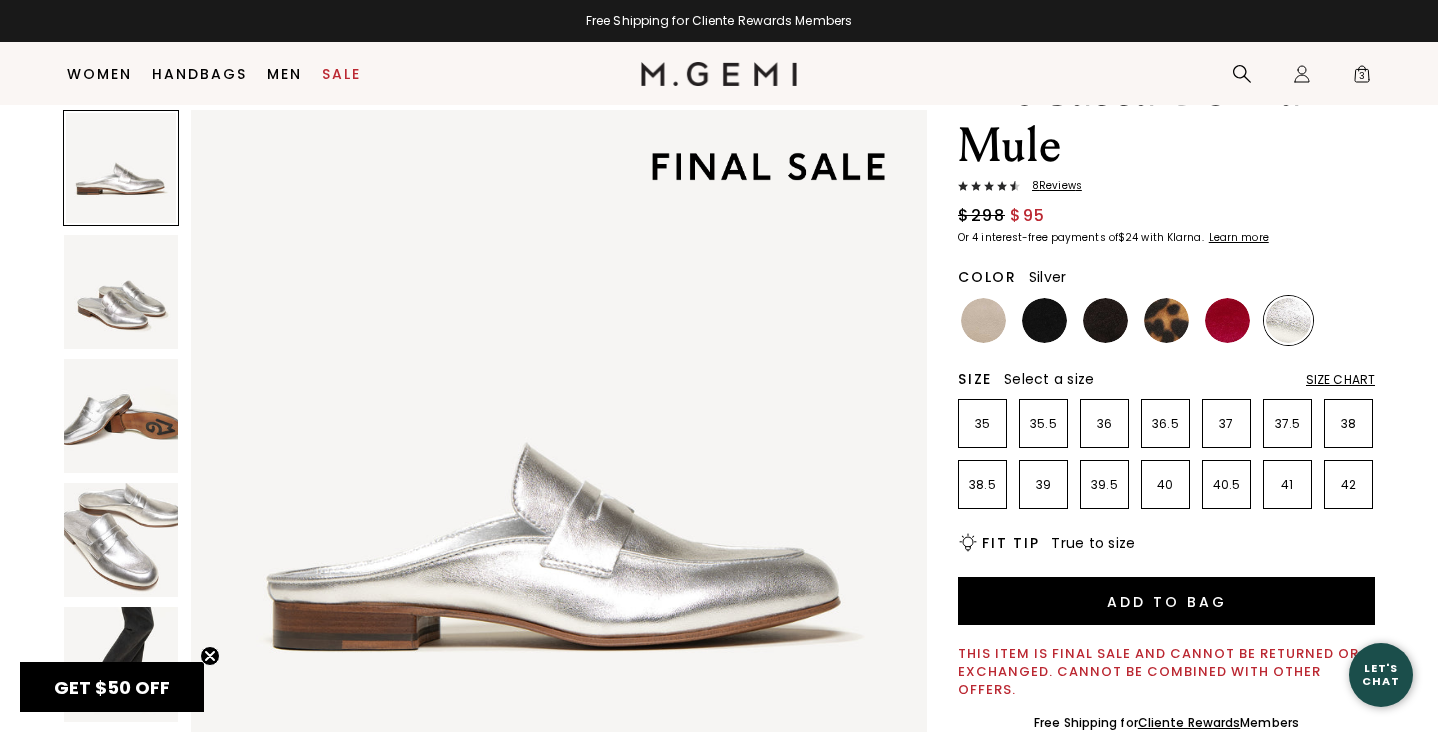 scroll, scrollTop: 0, scrollLeft: 0, axis: both 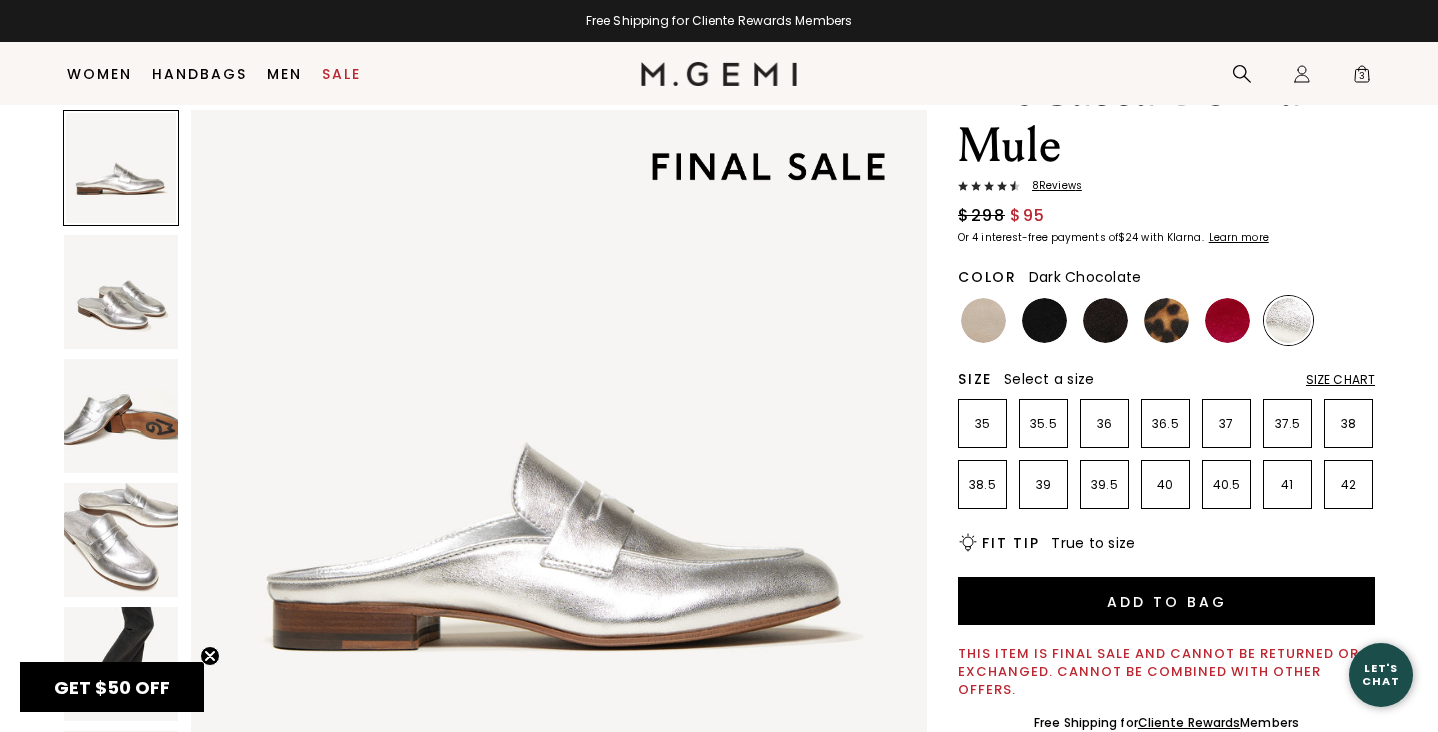 click at bounding box center [1105, 320] 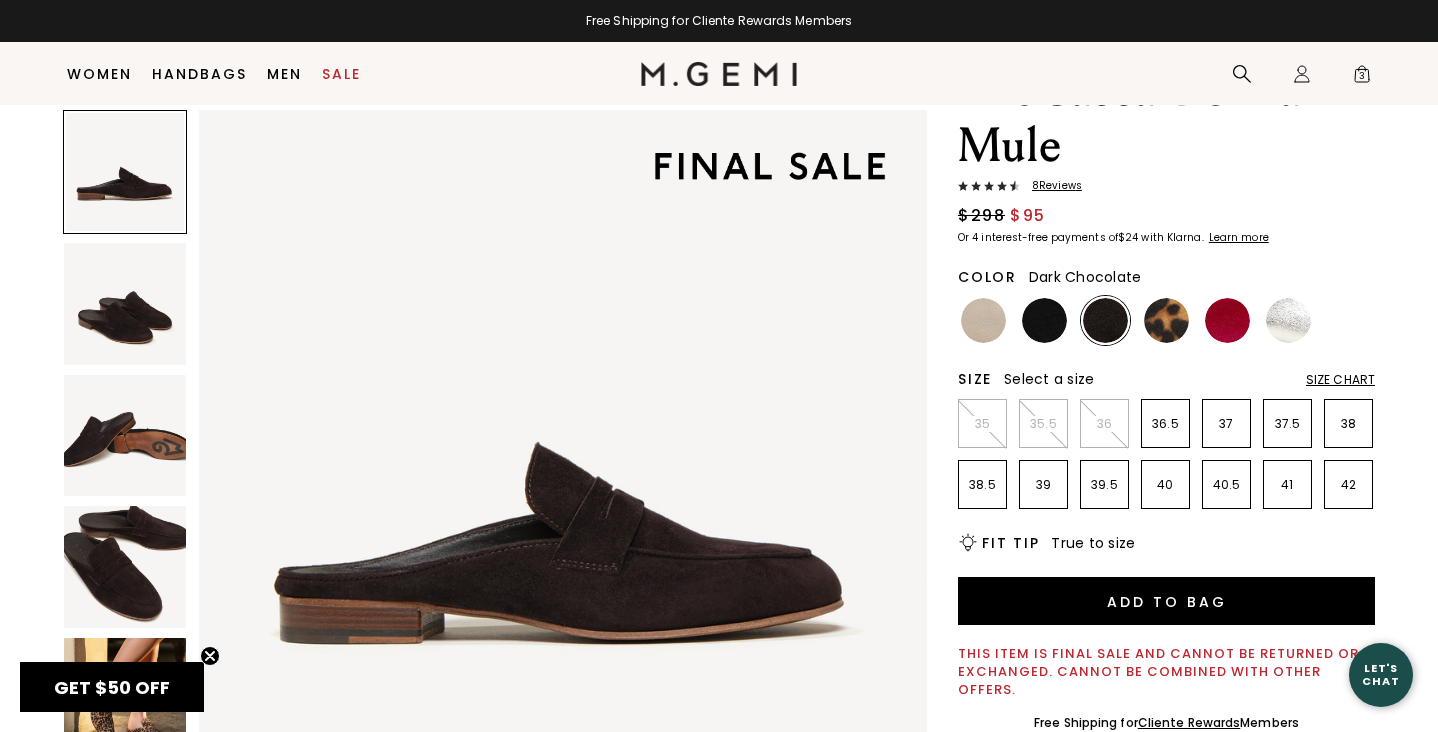 scroll, scrollTop: 117, scrollLeft: 0, axis: vertical 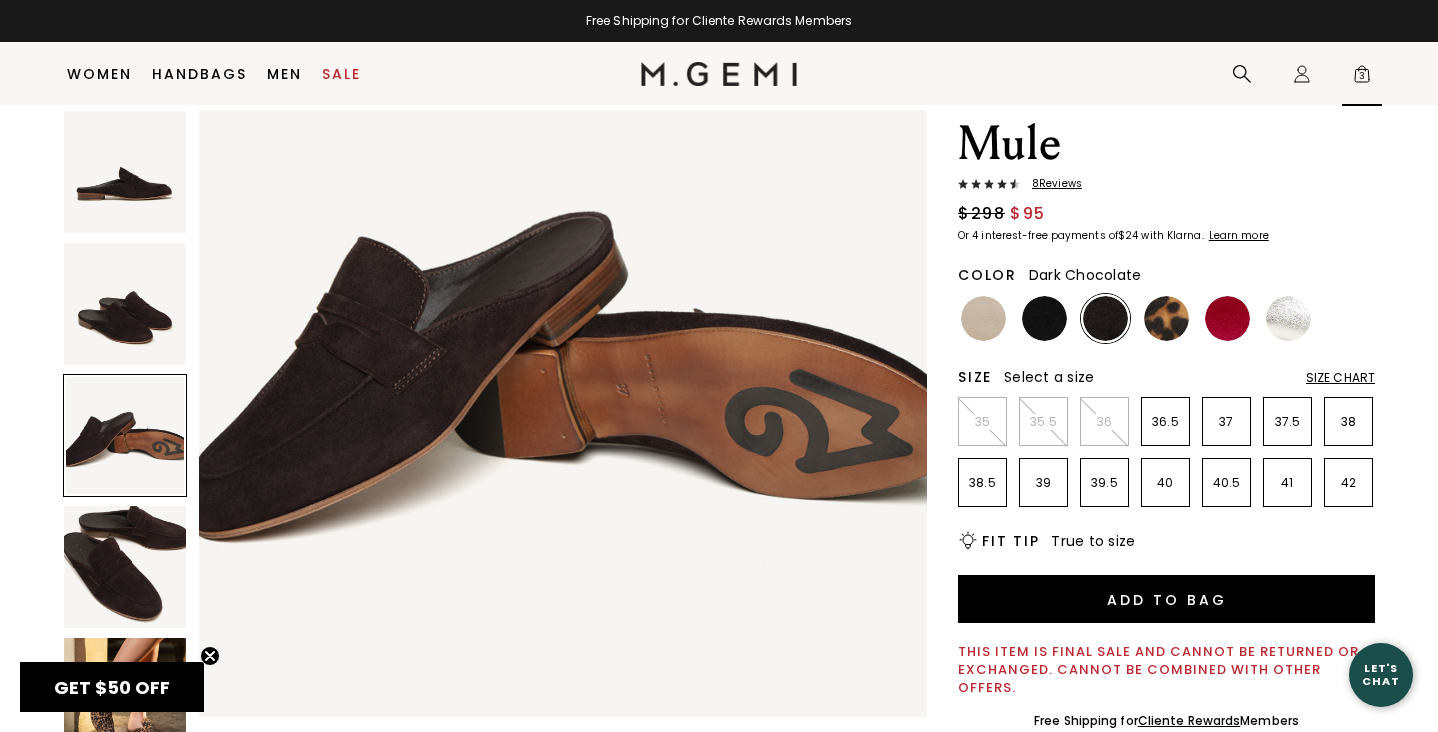 click on "3" at bounding box center [1362, 78] 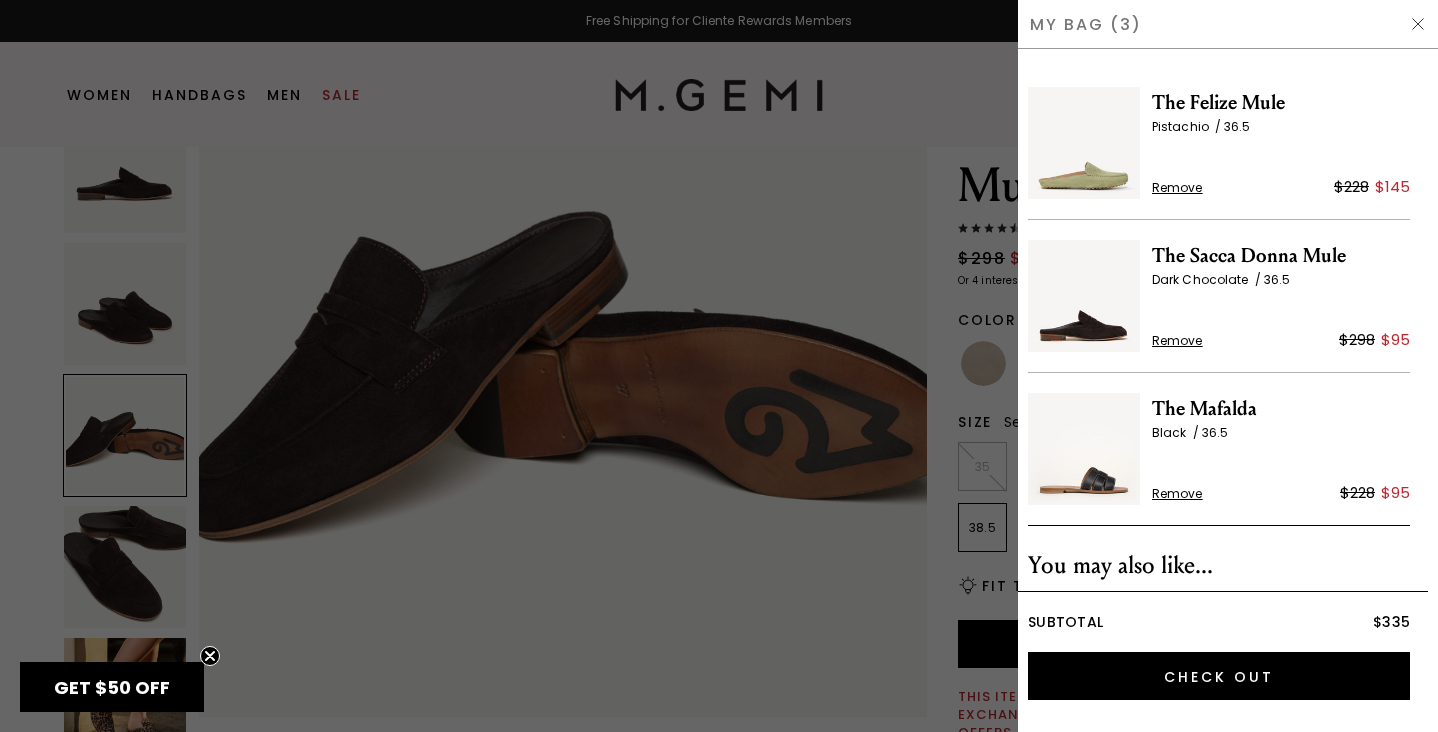 scroll, scrollTop: 0, scrollLeft: 0, axis: both 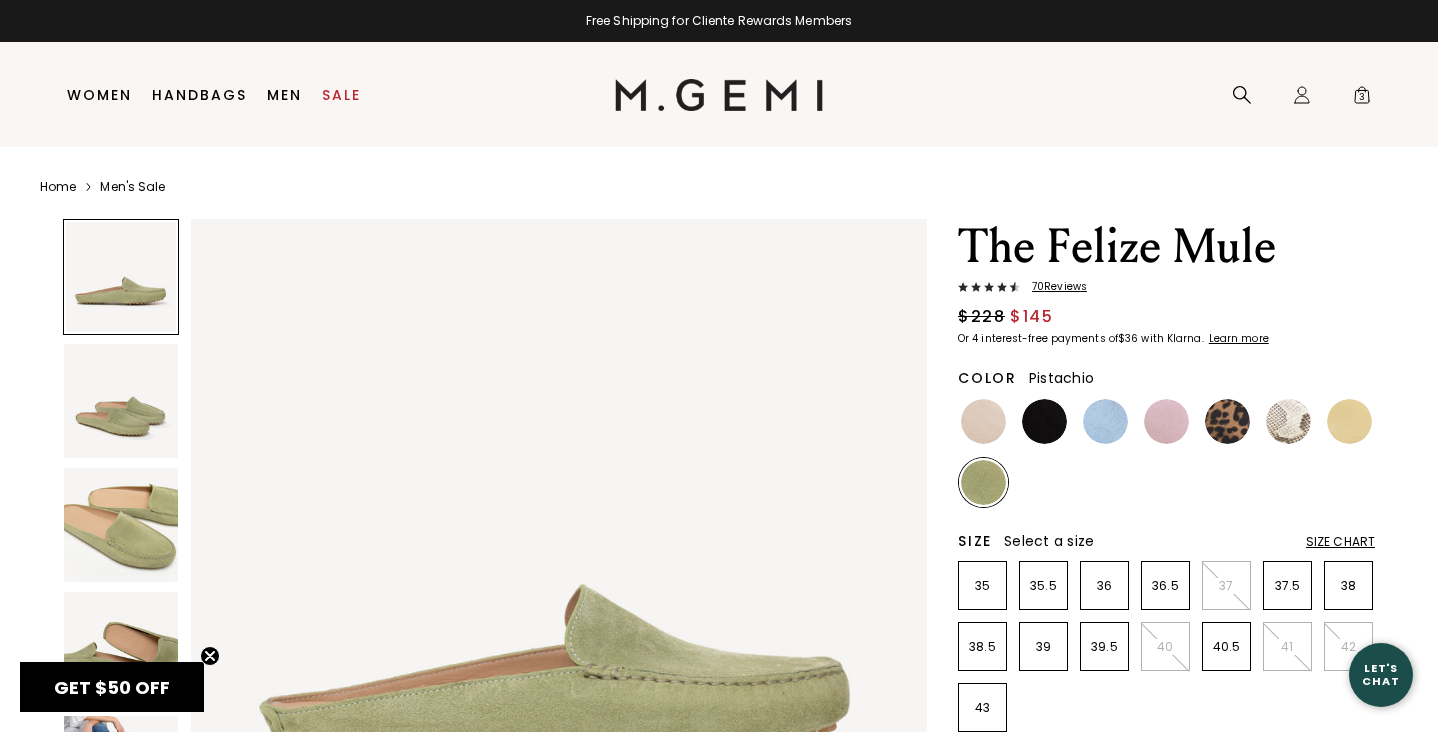 click on "Men's Sale" at bounding box center [132, 187] 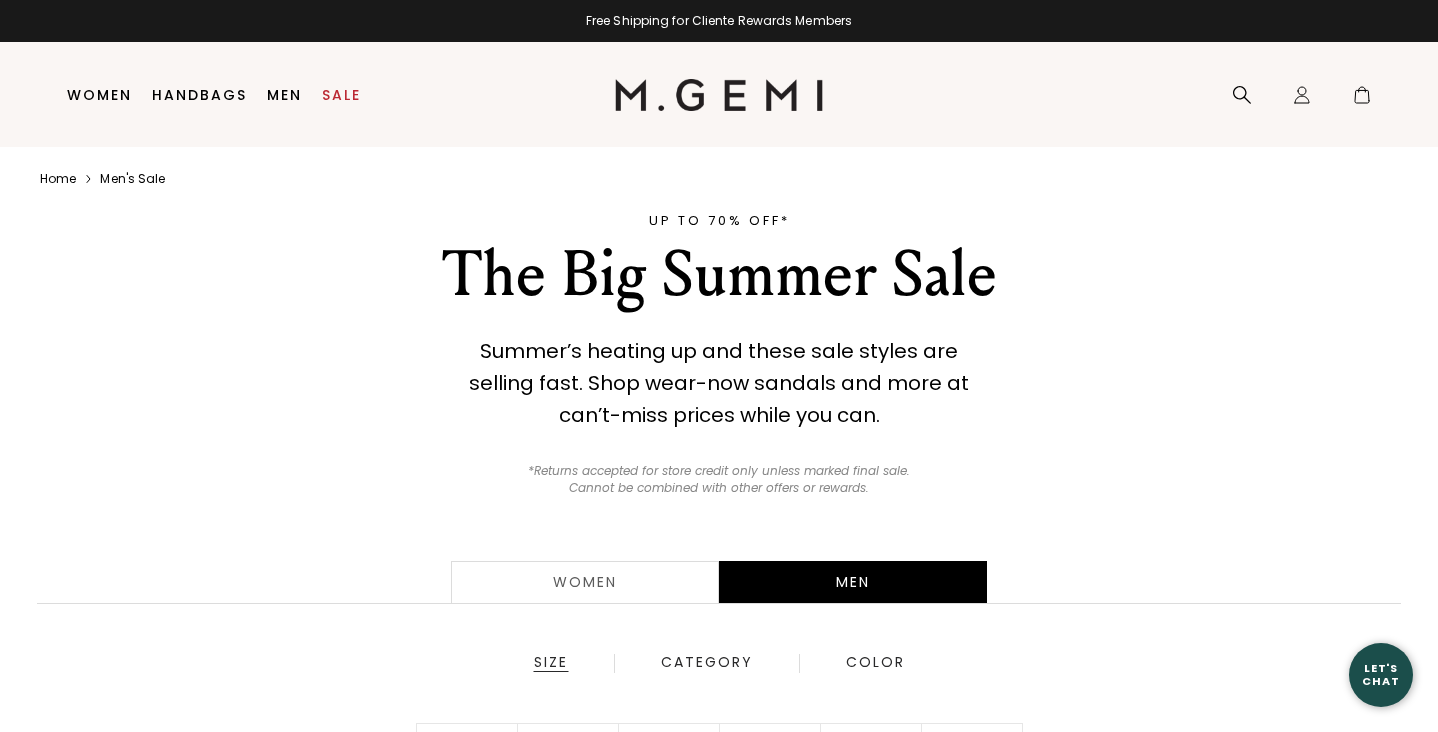 scroll, scrollTop: 0, scrollLeft: 0, axis: both 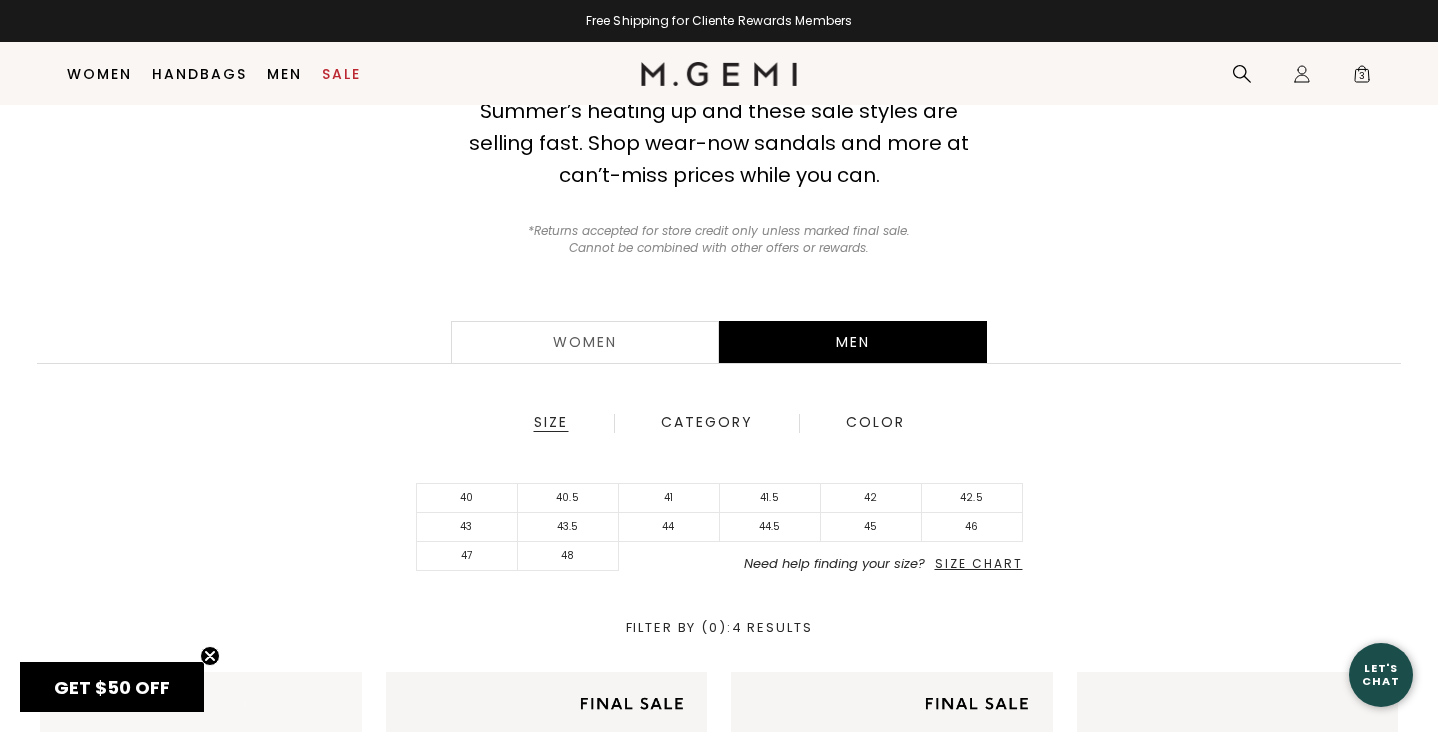 click on "Women" at bounding box center (585, 342) 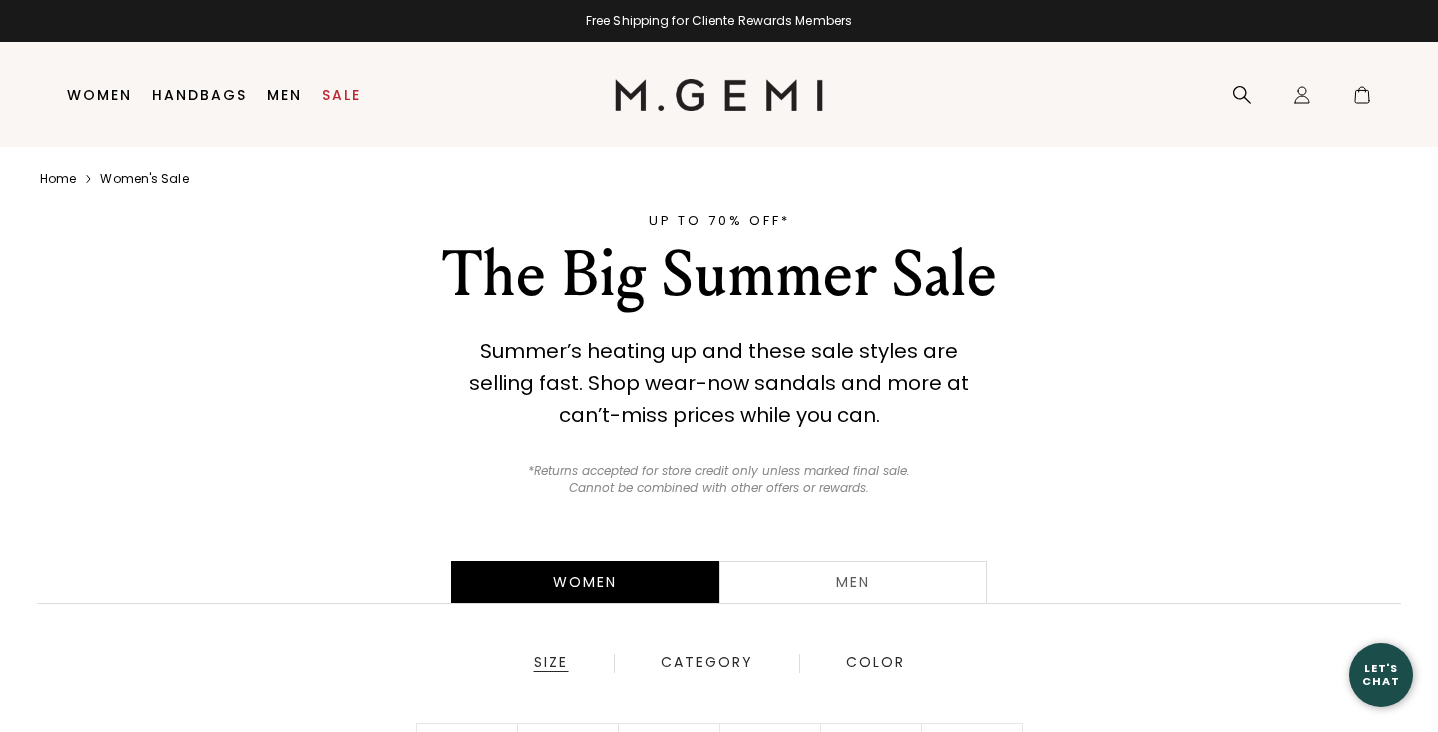 scroll, scrollTop: 0, scrollLeft: 0, axis: both 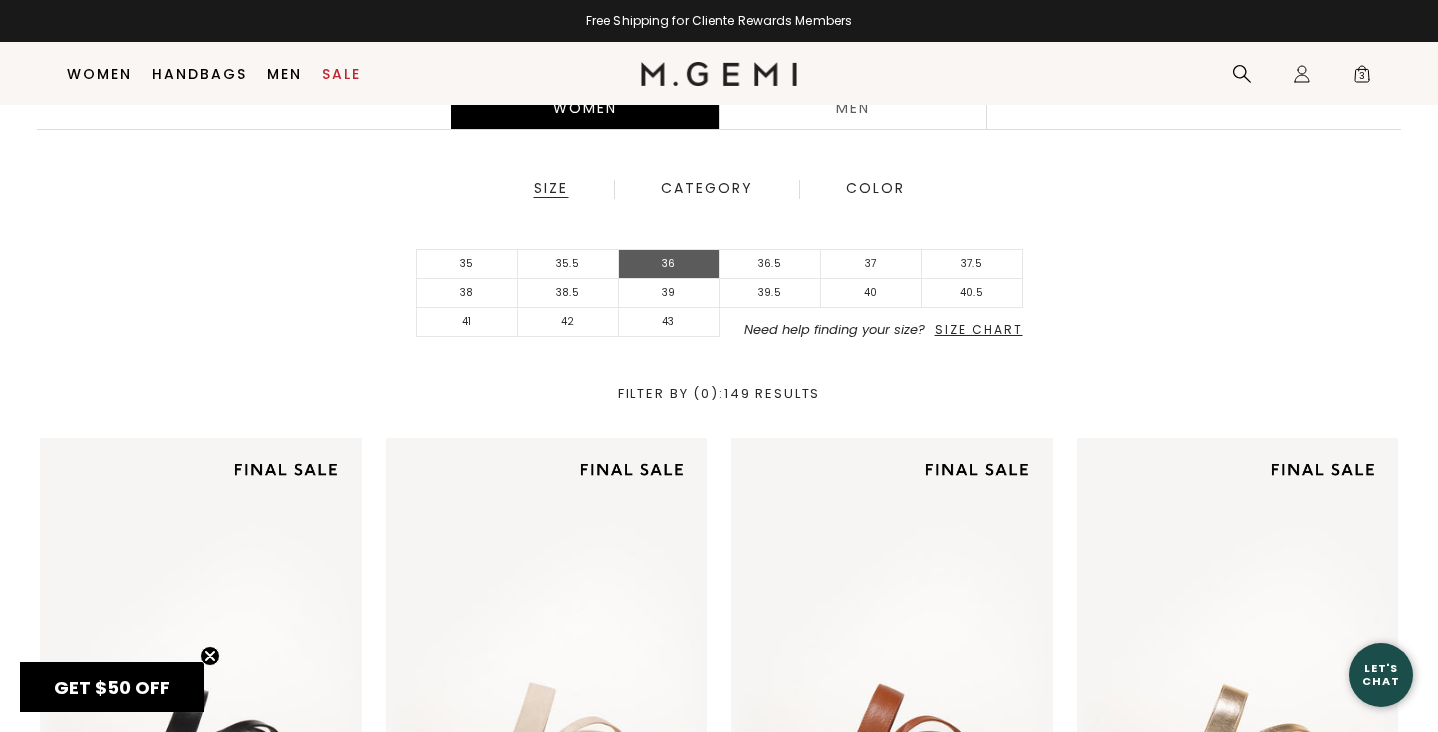 click on "36" at bounding box center (669, 264) 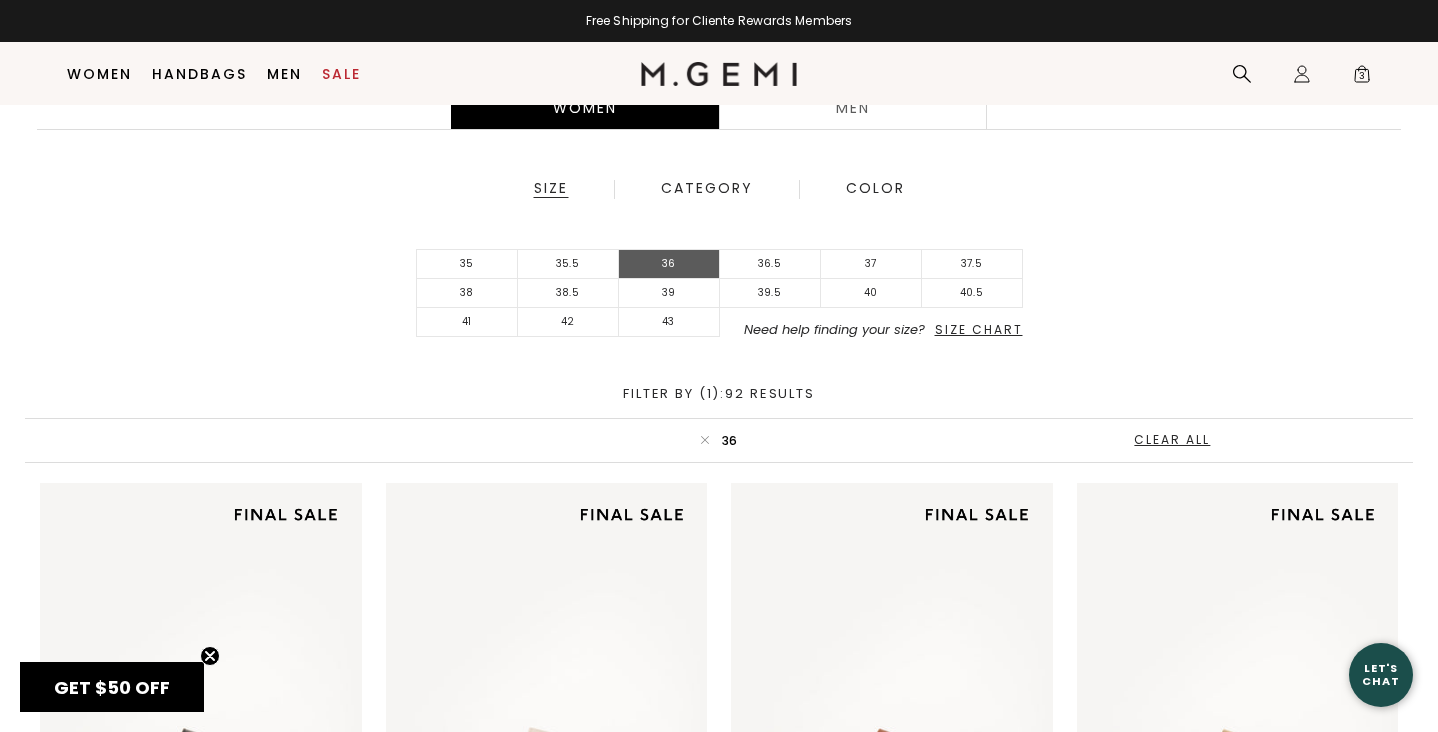 scroll, scrollTop: 0, scrollLeft: 0, axis: both 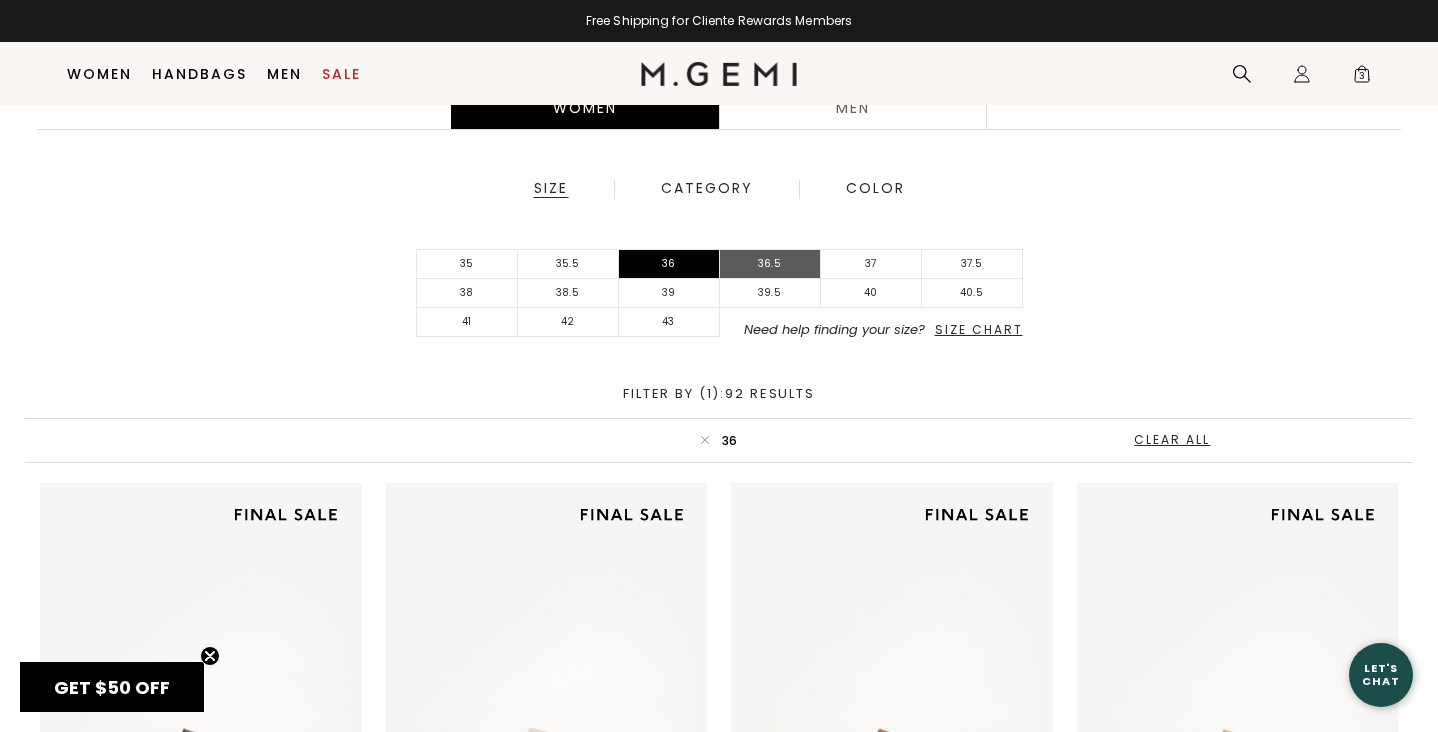 click on "36.5" at bounding box center (770, 264) 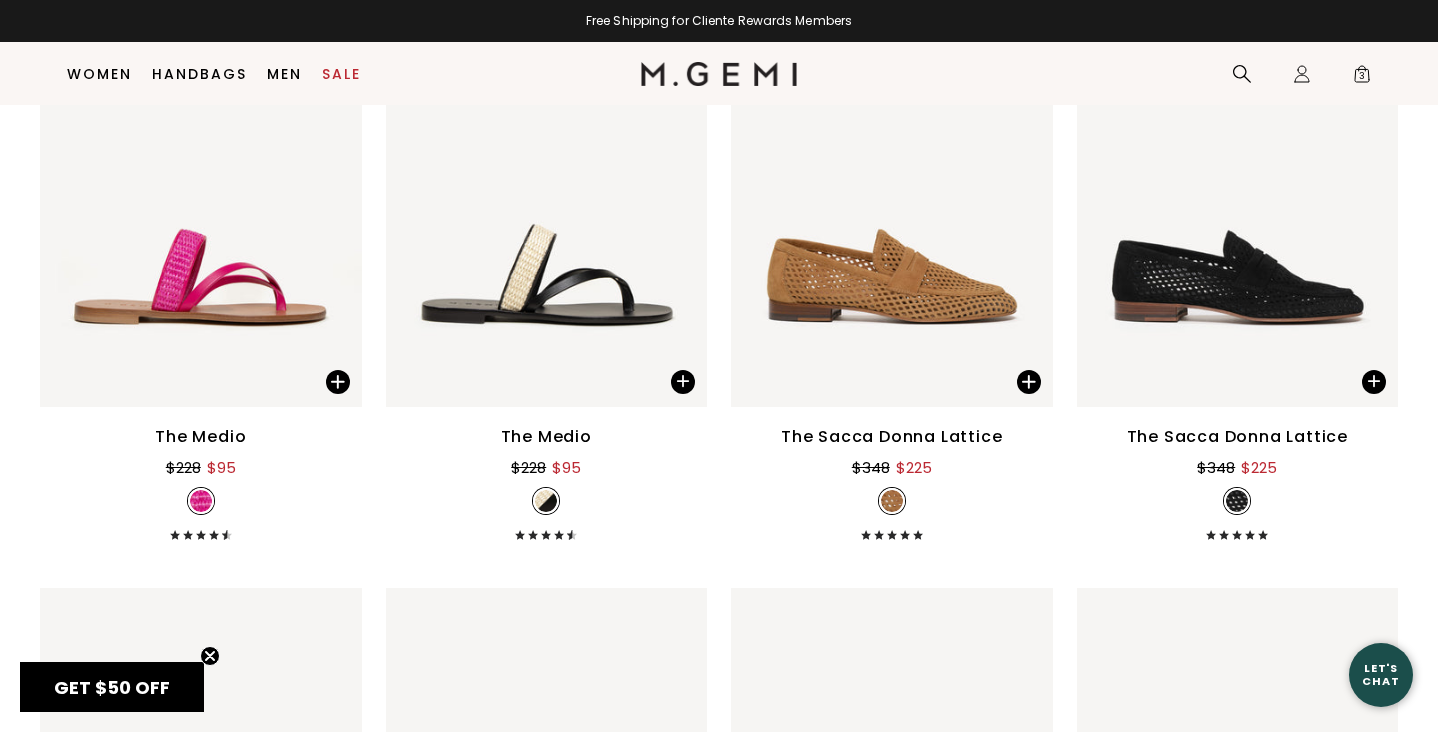 scroll, scrollTop: 2152, scrollLeft: 0, axis: vertical 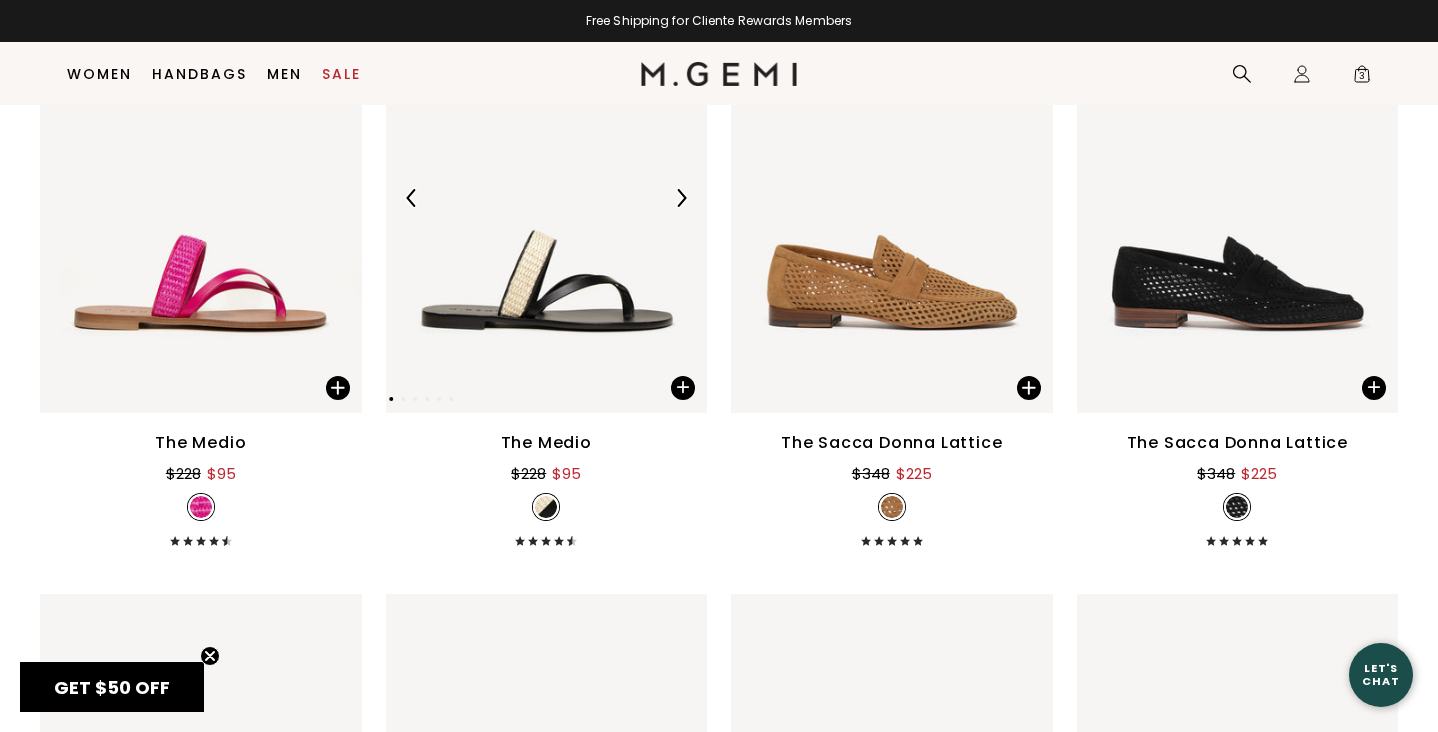 click at bounding box center (681, 198) 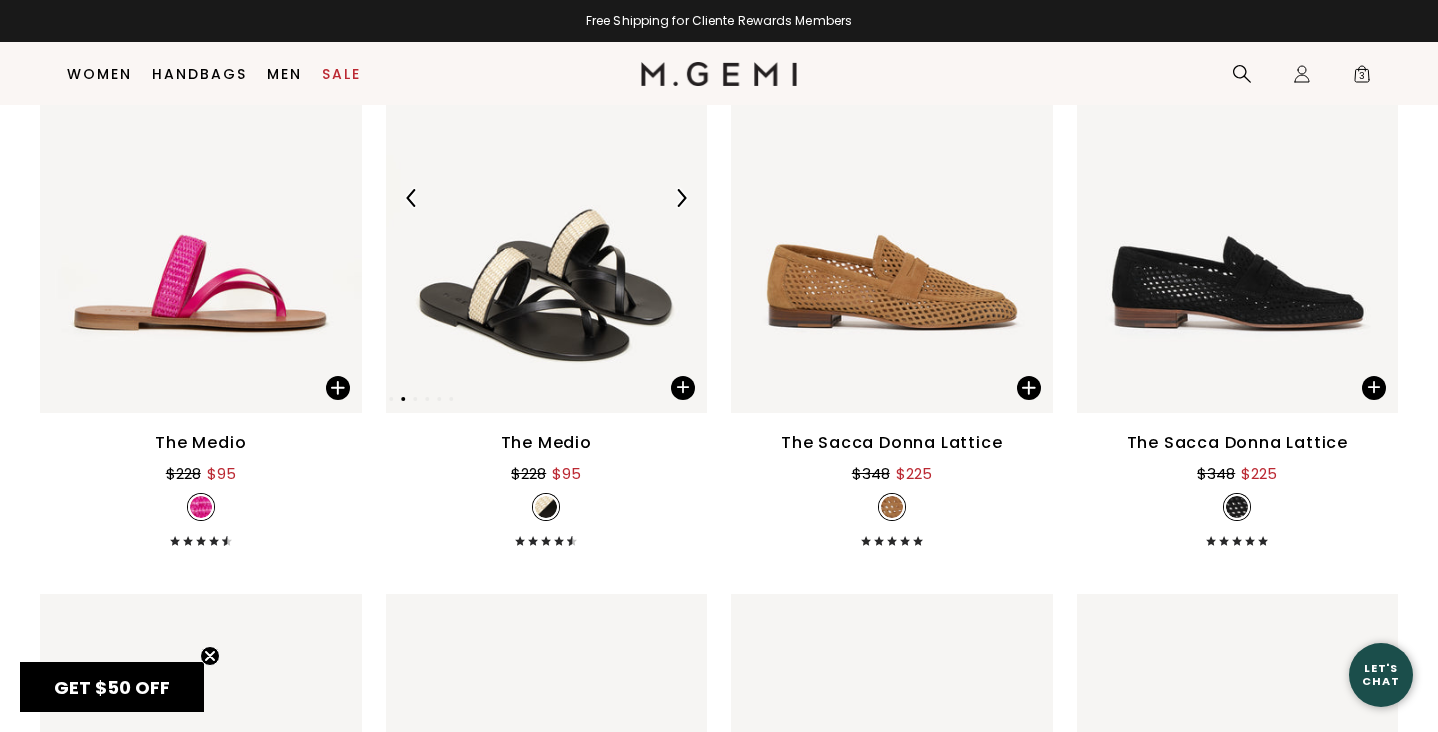 click at bounding box center (681, 198) 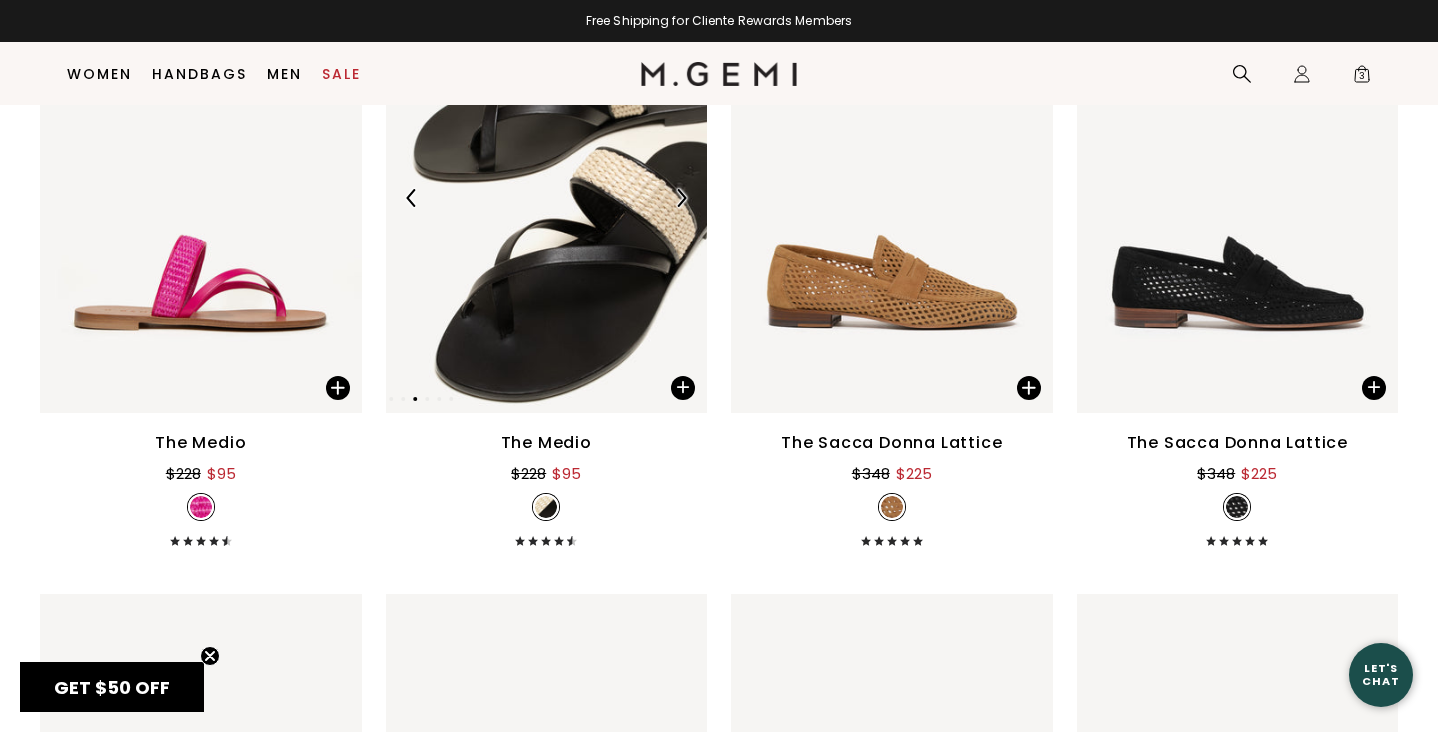 click at bounding box center (681, 198) 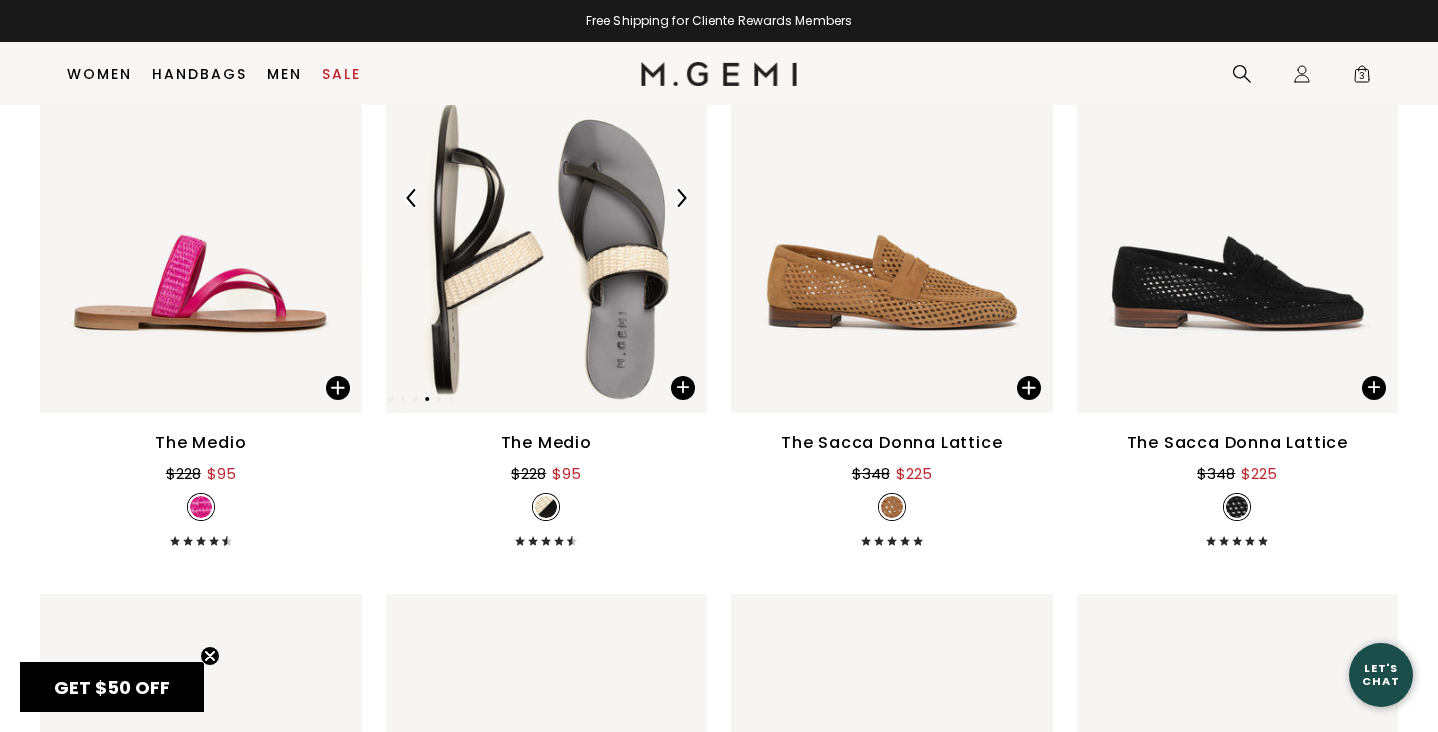 click at bounding box center (681, 198) 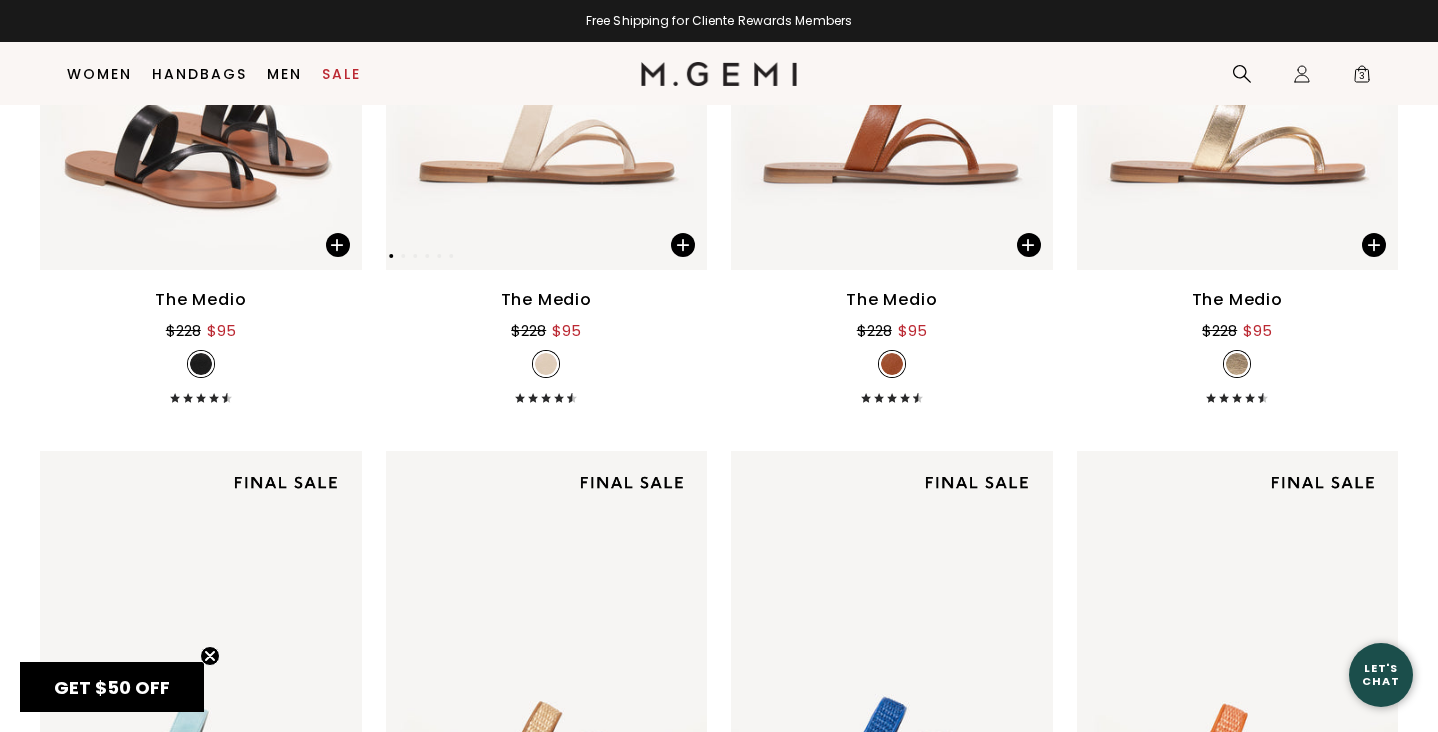 scroll, scrollTop: 1038, scrollLeft: 0, axis: vertical 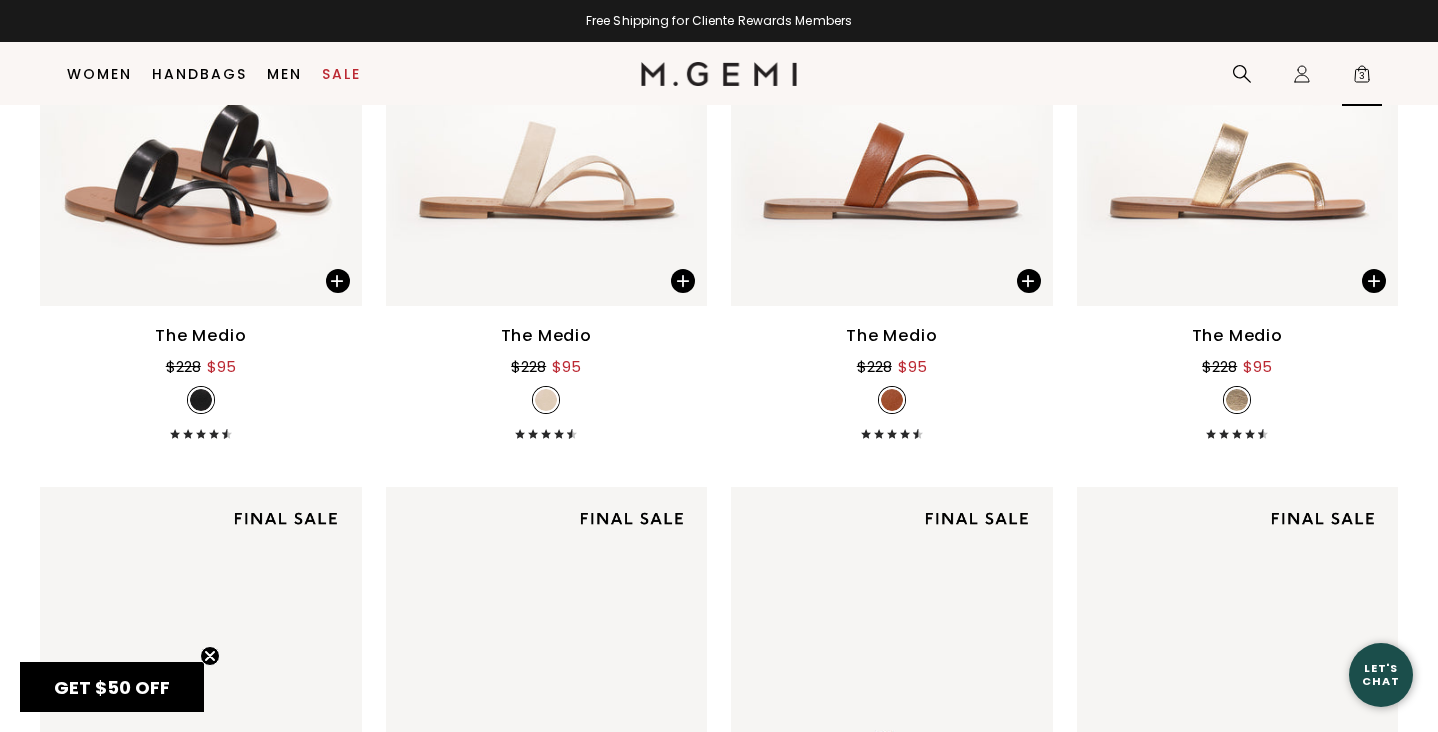 click on "3" at bounding box center [1362, 78] 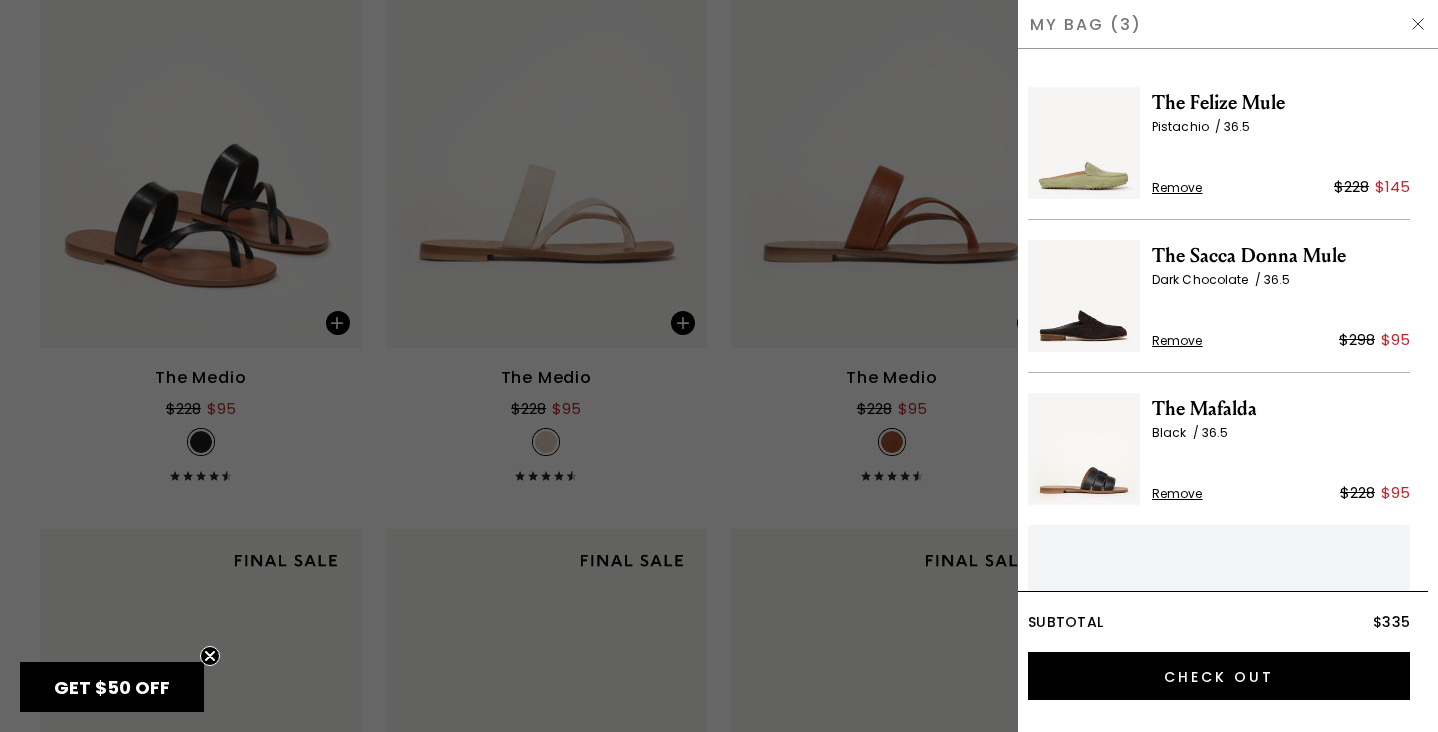 scroll, scrollTop: 0, scrollLeft: 0, axis: both 